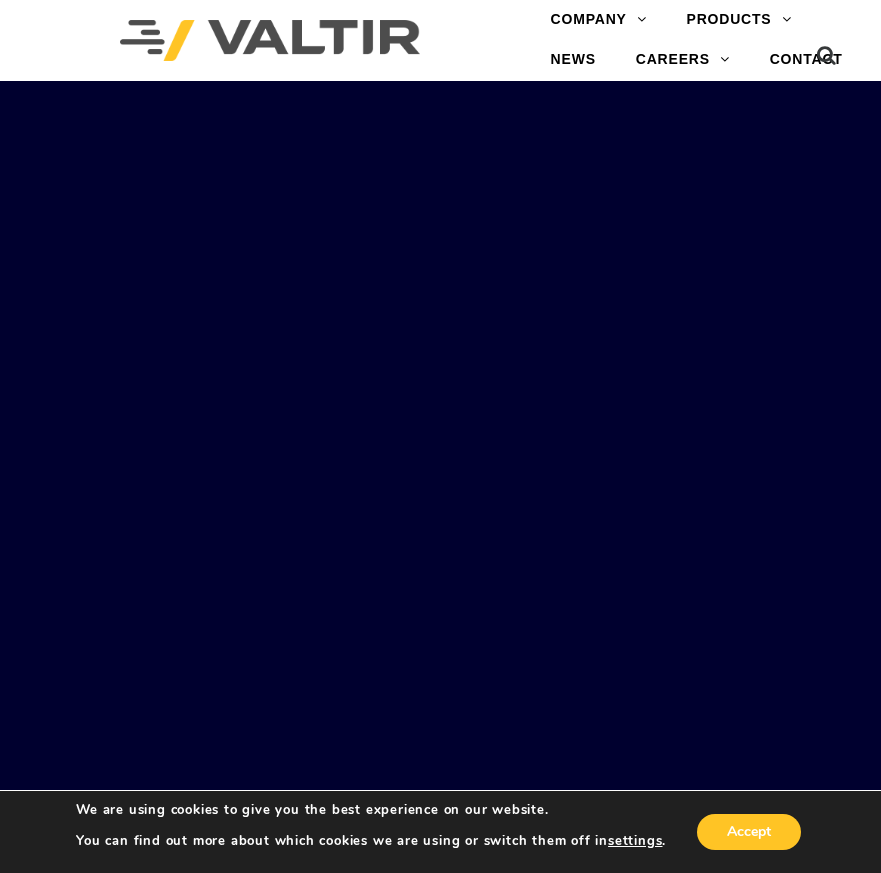 scroll, scrollTop: 0, scrollLeft: 0, axis: both 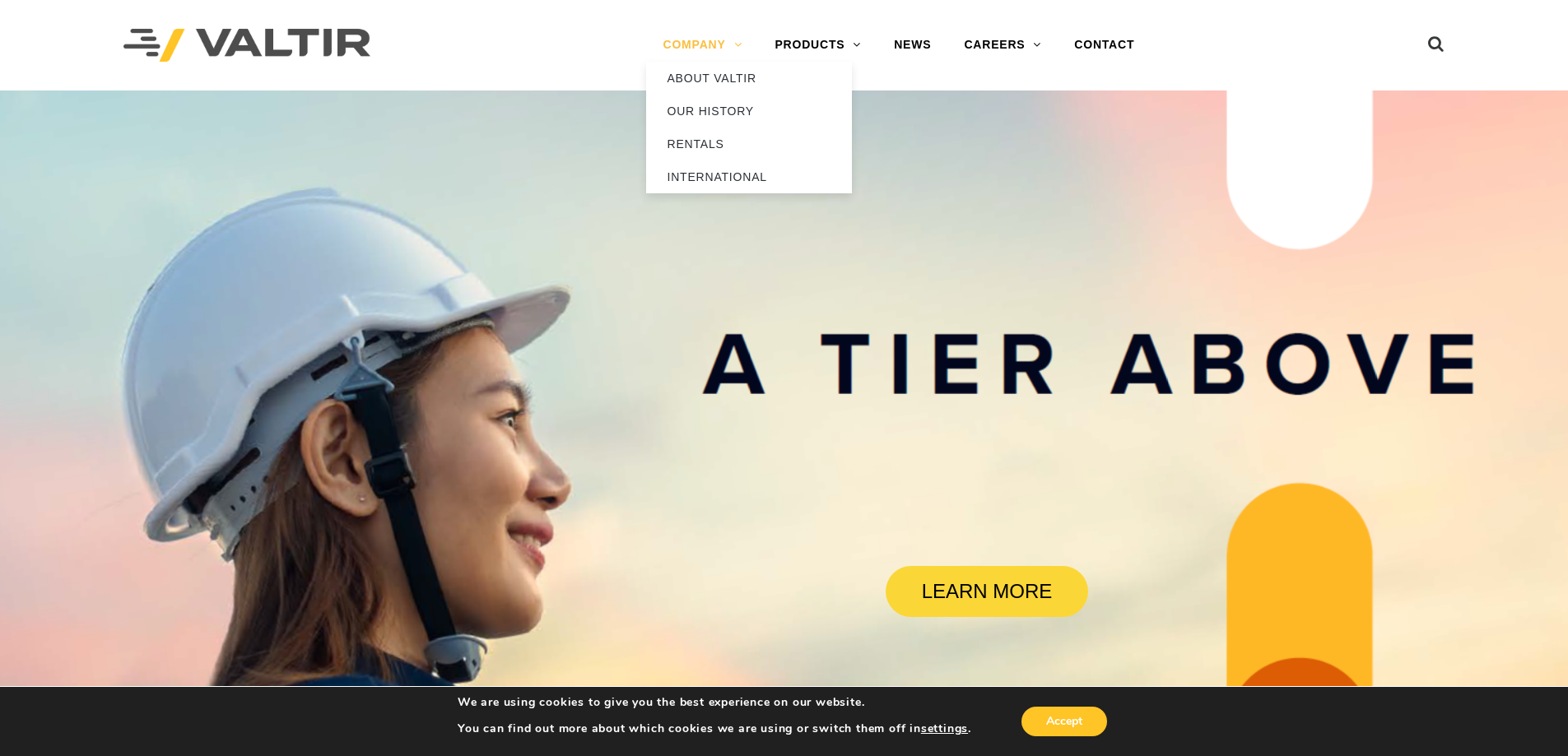 drag, startPoint x: 691, startPoint y: 37, endPoint x: 662, endPoint y: 74, distance: 47.01064 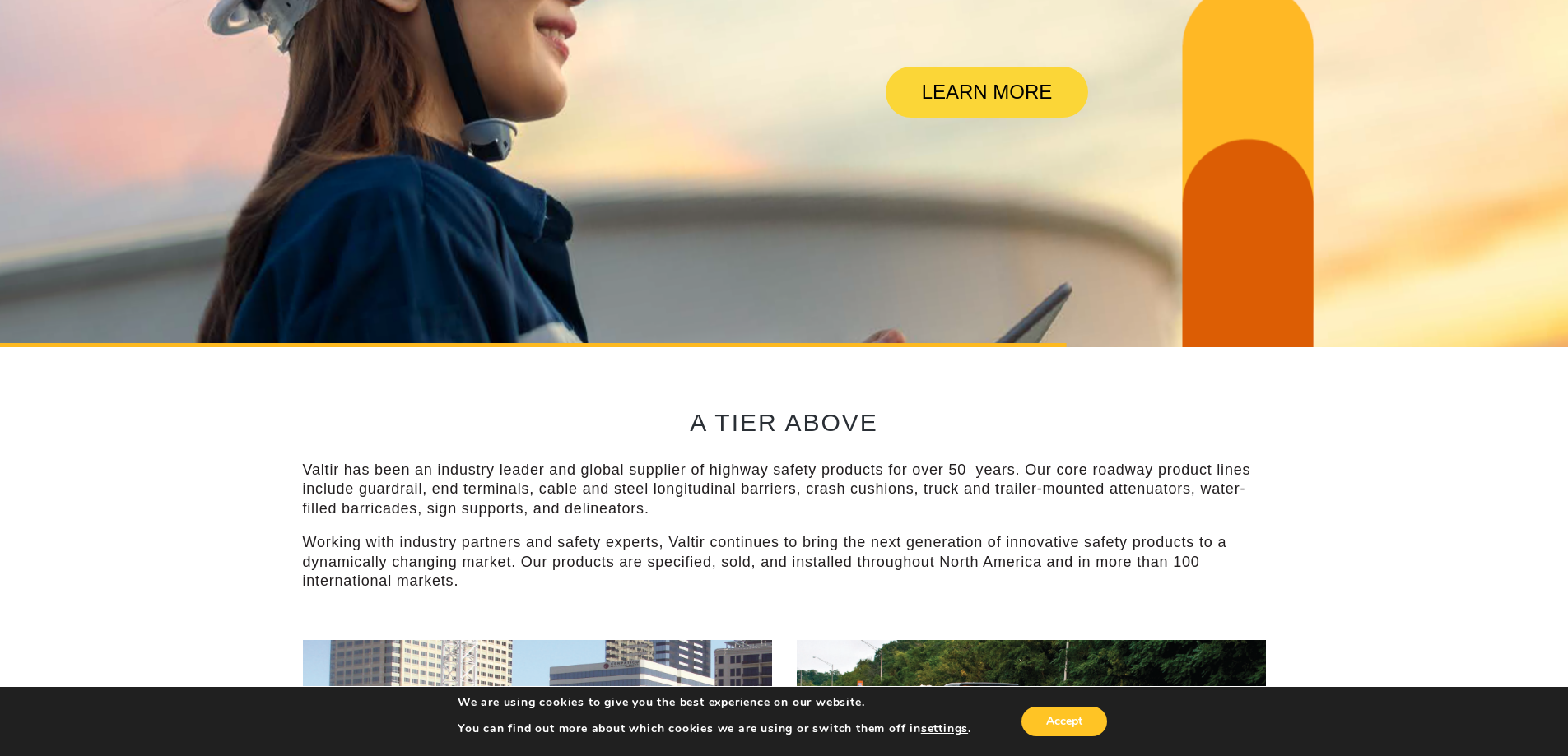 scroll, scrollTop: 576, scrollLeft: 0, axis: vertical 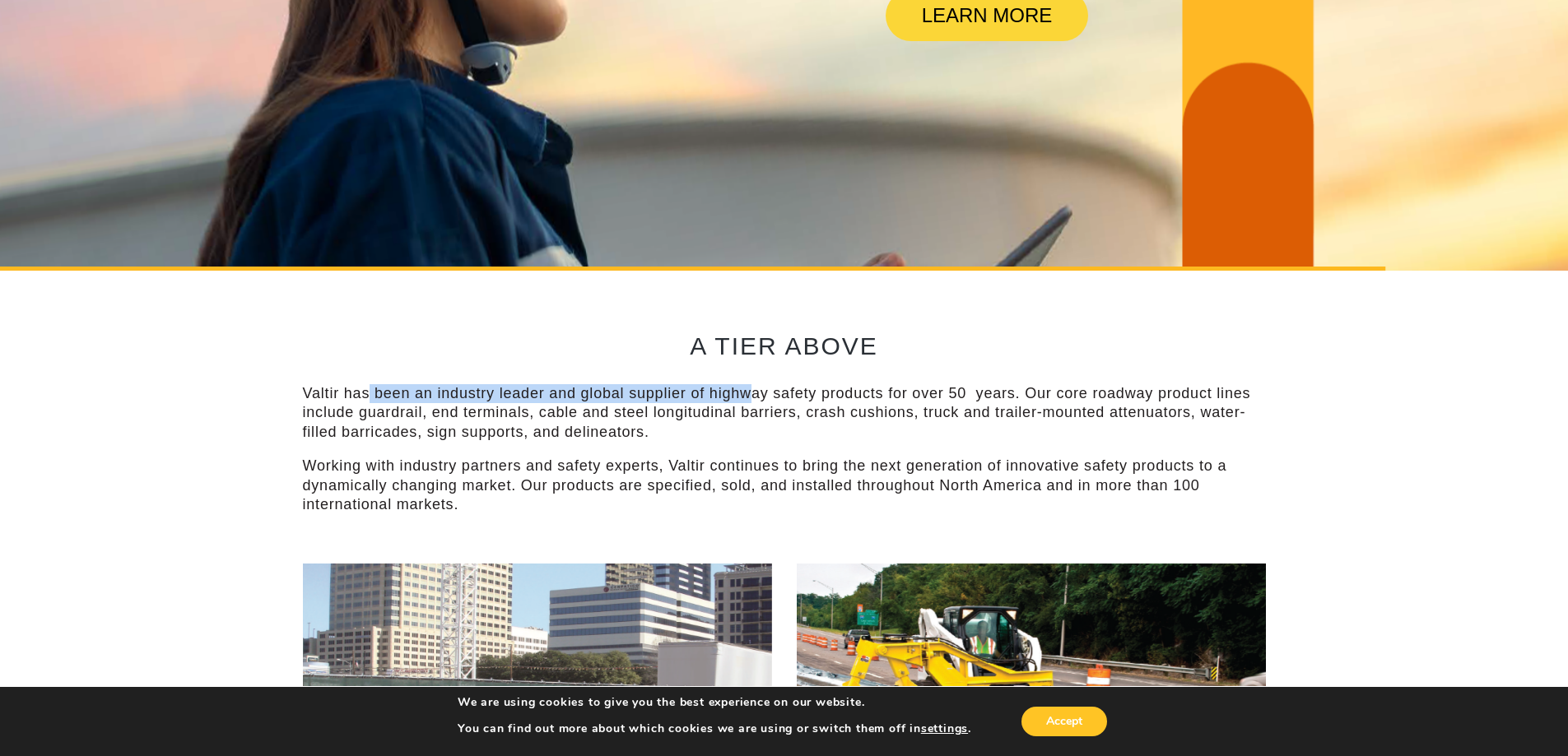 drag, startPoint x: 383, startPoint y: 398, endPoint x: 744, endPoint y: 400, distance: 361.00554 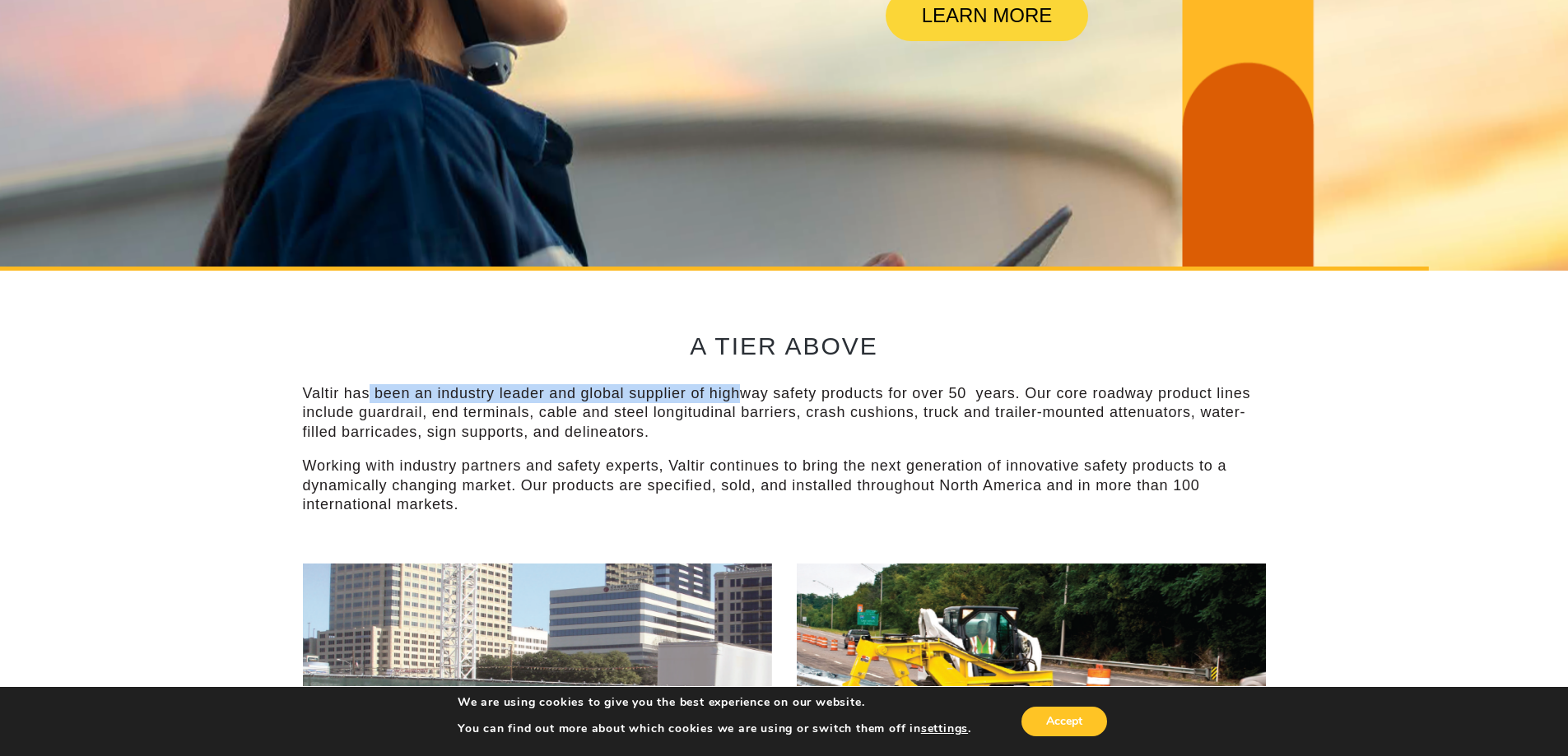click on "Valtir has been an industry leader and global supplier of highway safety products for over 50  years. Our core roadway product lines include guardrail, end terminals, cable and steel longitudinal barriers, crash cushions, truck and trailer-mounted attenuators, water-filled barricades, sign supports, and delineators." at bounding box center [784, 413] 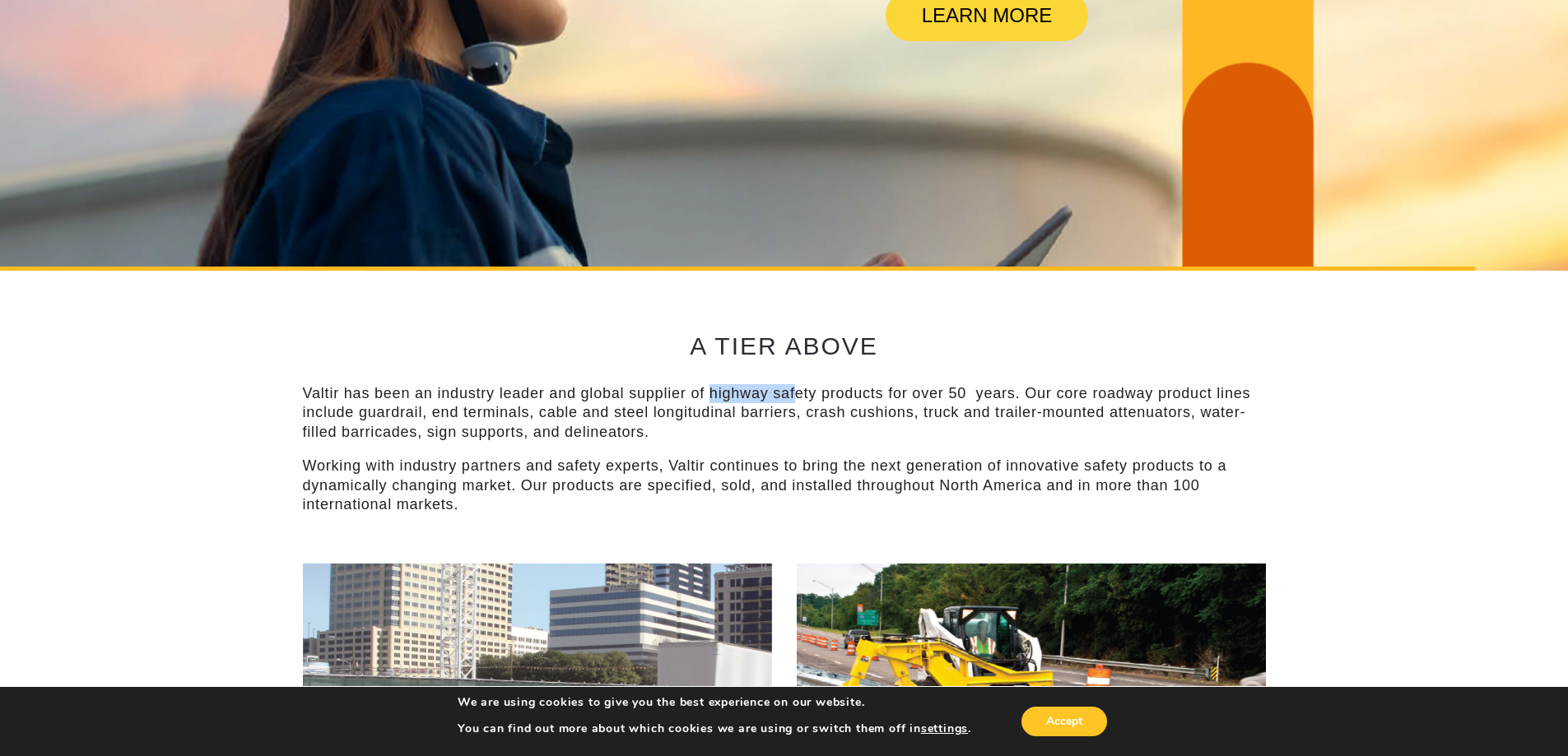 drag, startPoint x: 710, startPoint y: 399, endPoint x: 812, endPoint y: 398, distance: 102.005 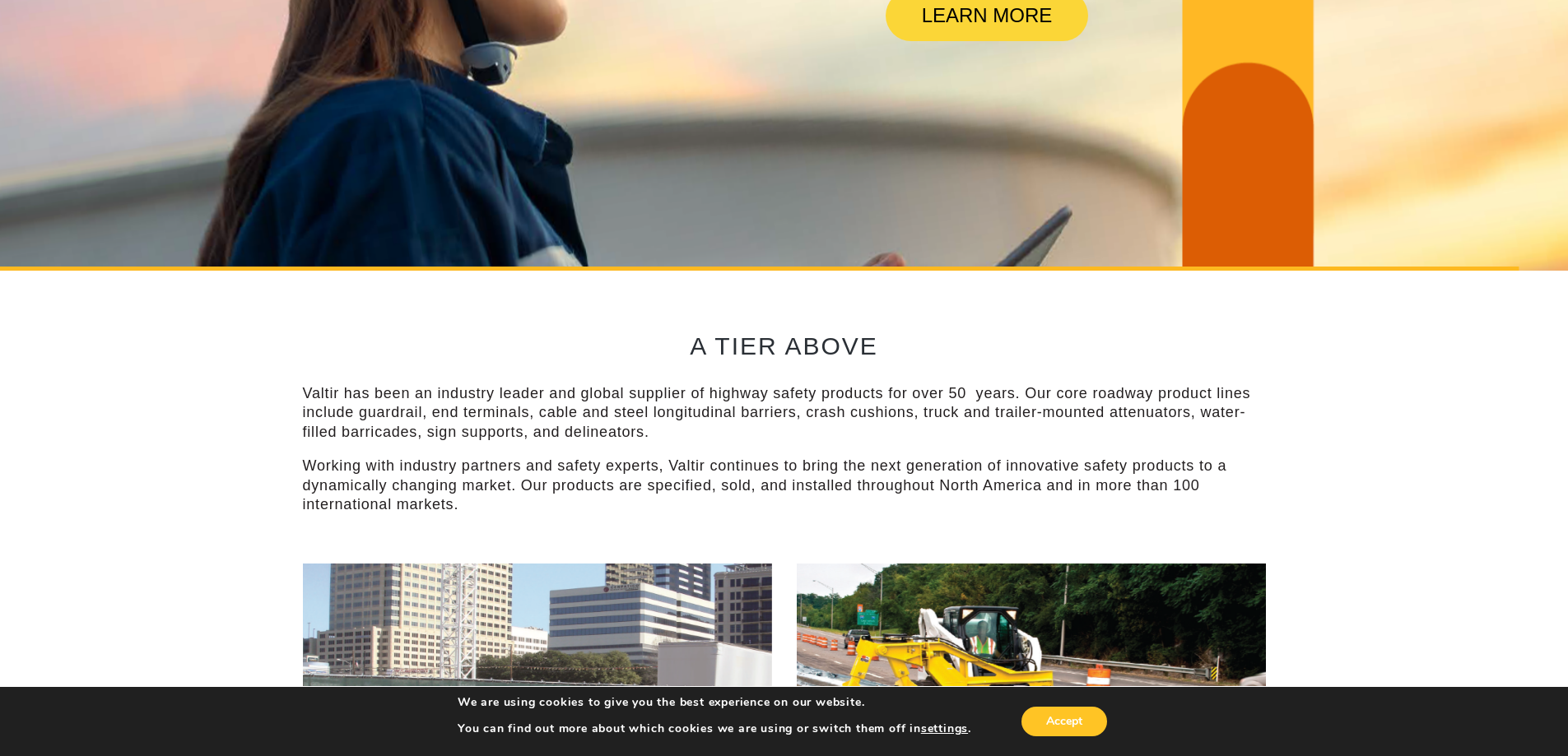 click on "Valtir has been an industry leader and global supplier of highway safety products for over 50  years. Our core roadway product lines include guardrail, end terminals, cable and steel longitudinal barriers, crash cushions, truck and trailer-mounted attenuators, water-filled barricades, sign supports, and delineators." at bounding box center [784, 413] 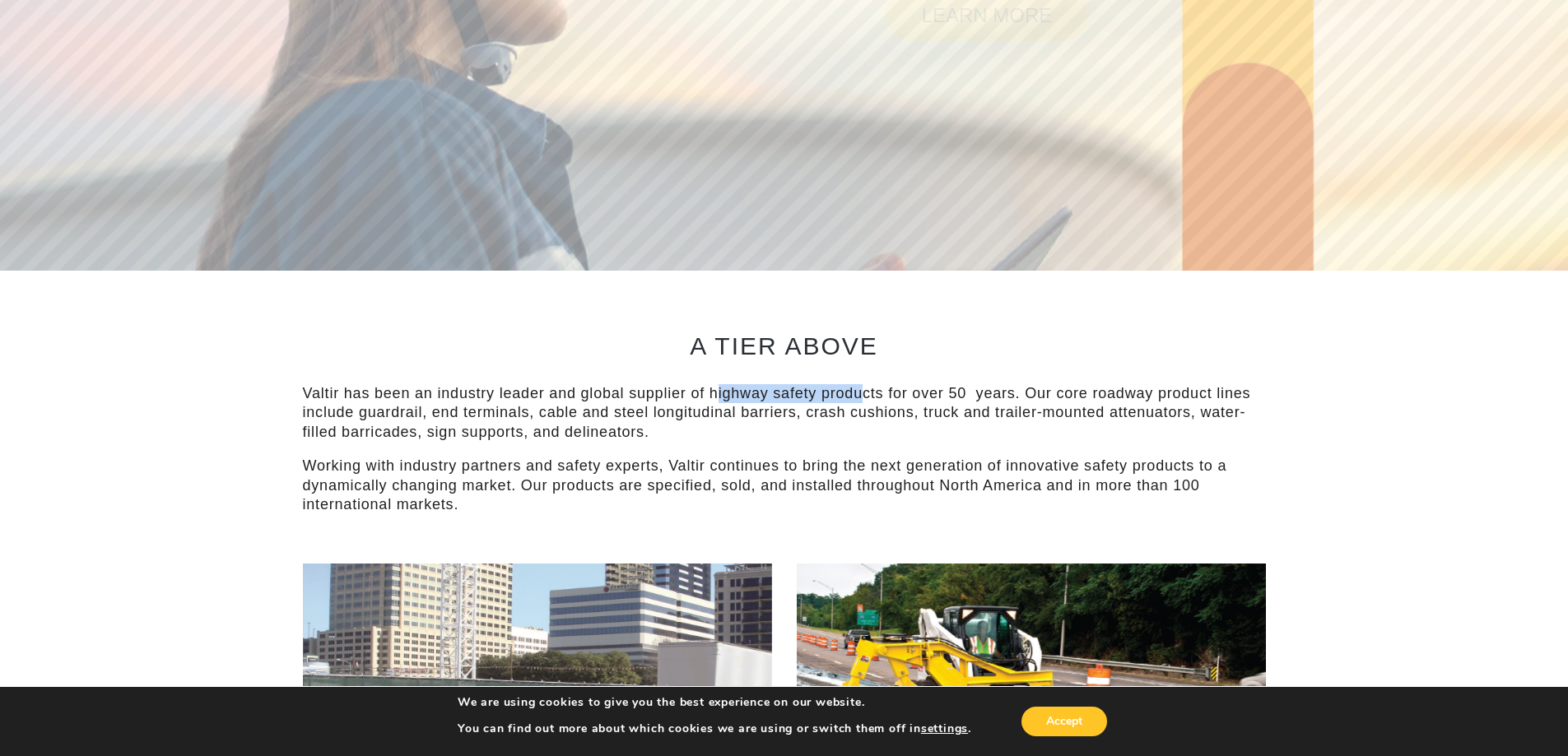 drag, startPoint x: 719, startPoint y: 393, endPoint x: 861, endPoint y: 396, distance: 142.03169 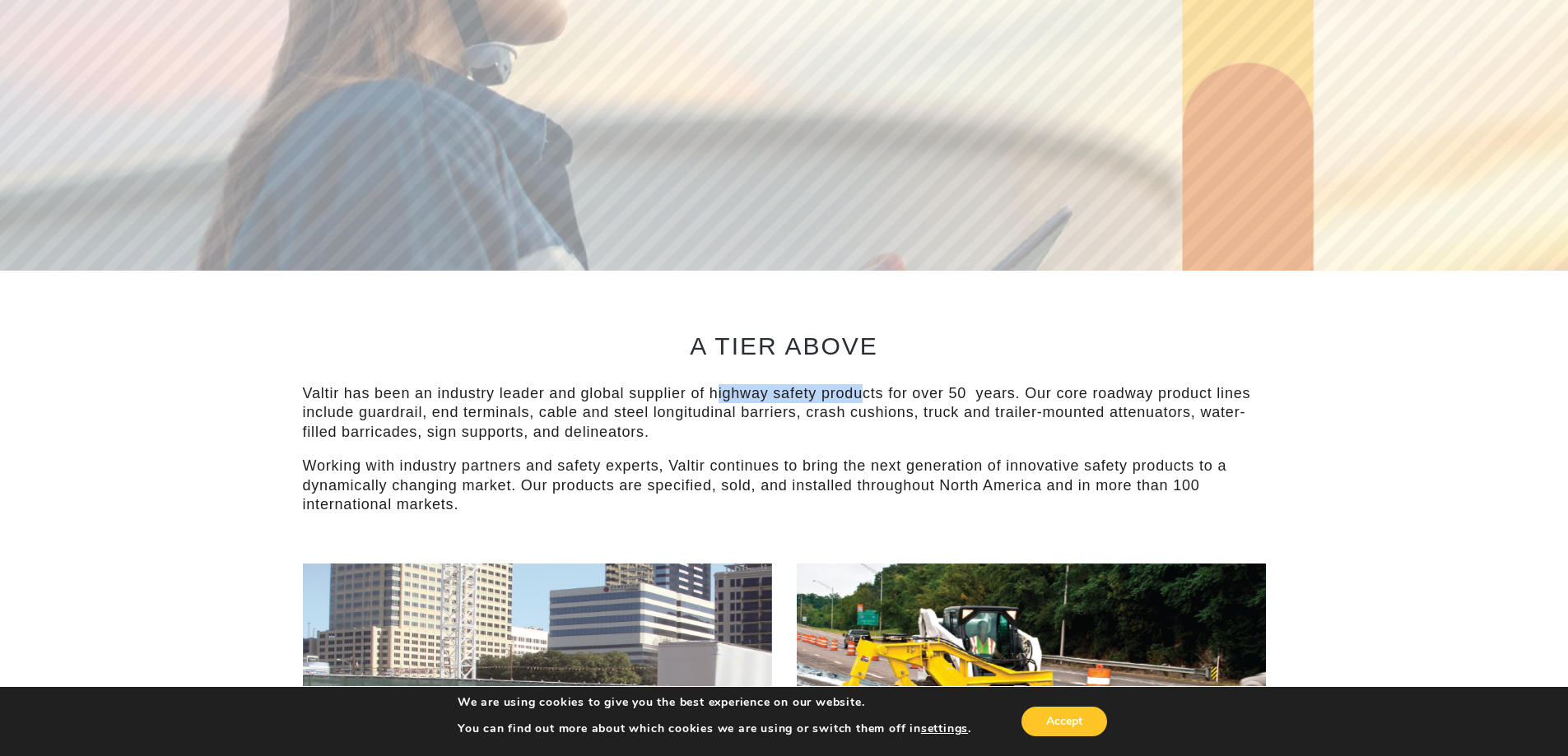 click on "Valtir has been an industry leader and global supplier of highway safety products for over 50  years. Our core roadway product lines include guardrail, end terminals, cable and steel longitudinal barriers, crash cushions, truck and trailer-mounted attenuators, water-filled barricades, sign supports, and delineators." at bounding box center (784, 413) 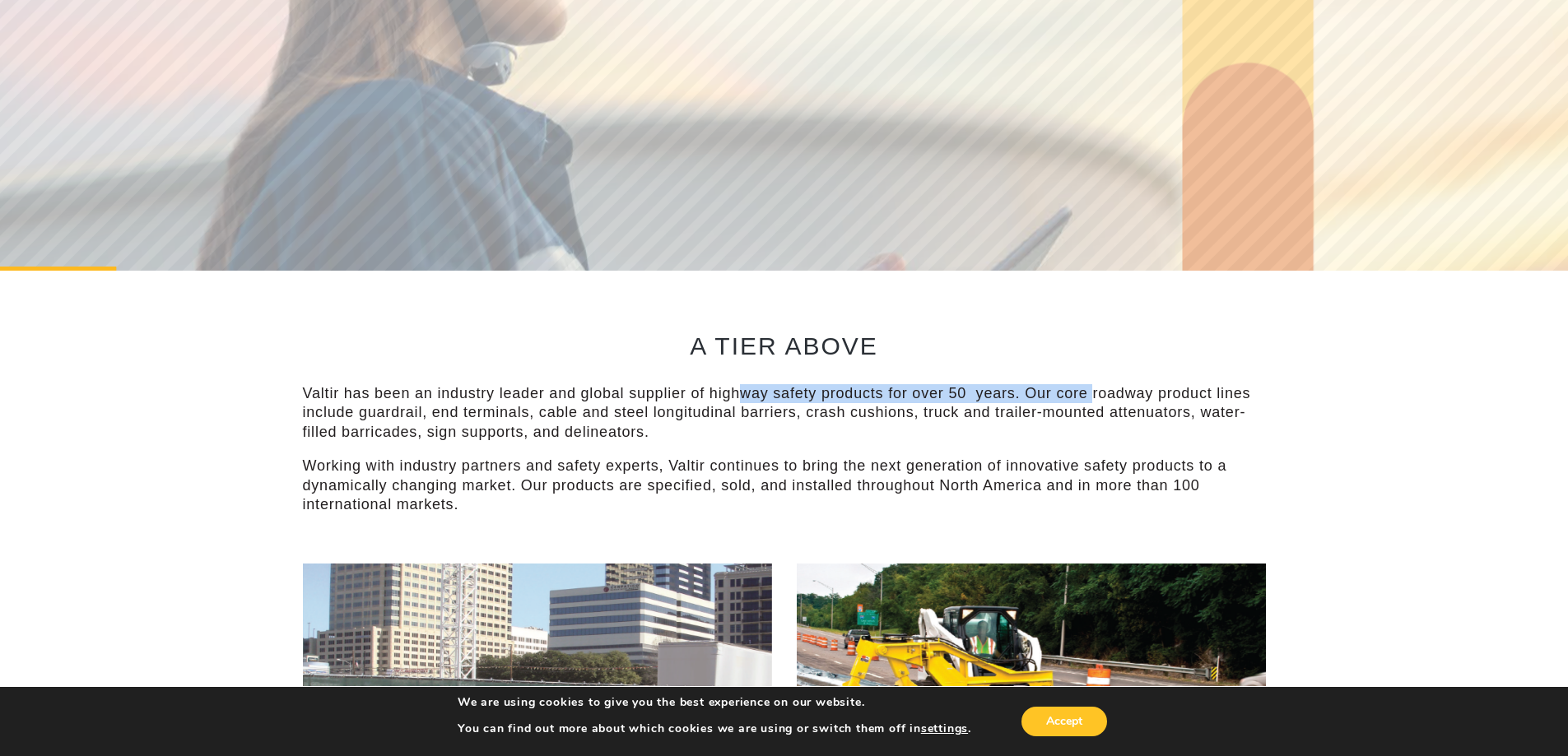 drag, startPoint x: 742, startPoint y: 399, endPoint x: 1102, endPoint y: 399, distance: 360 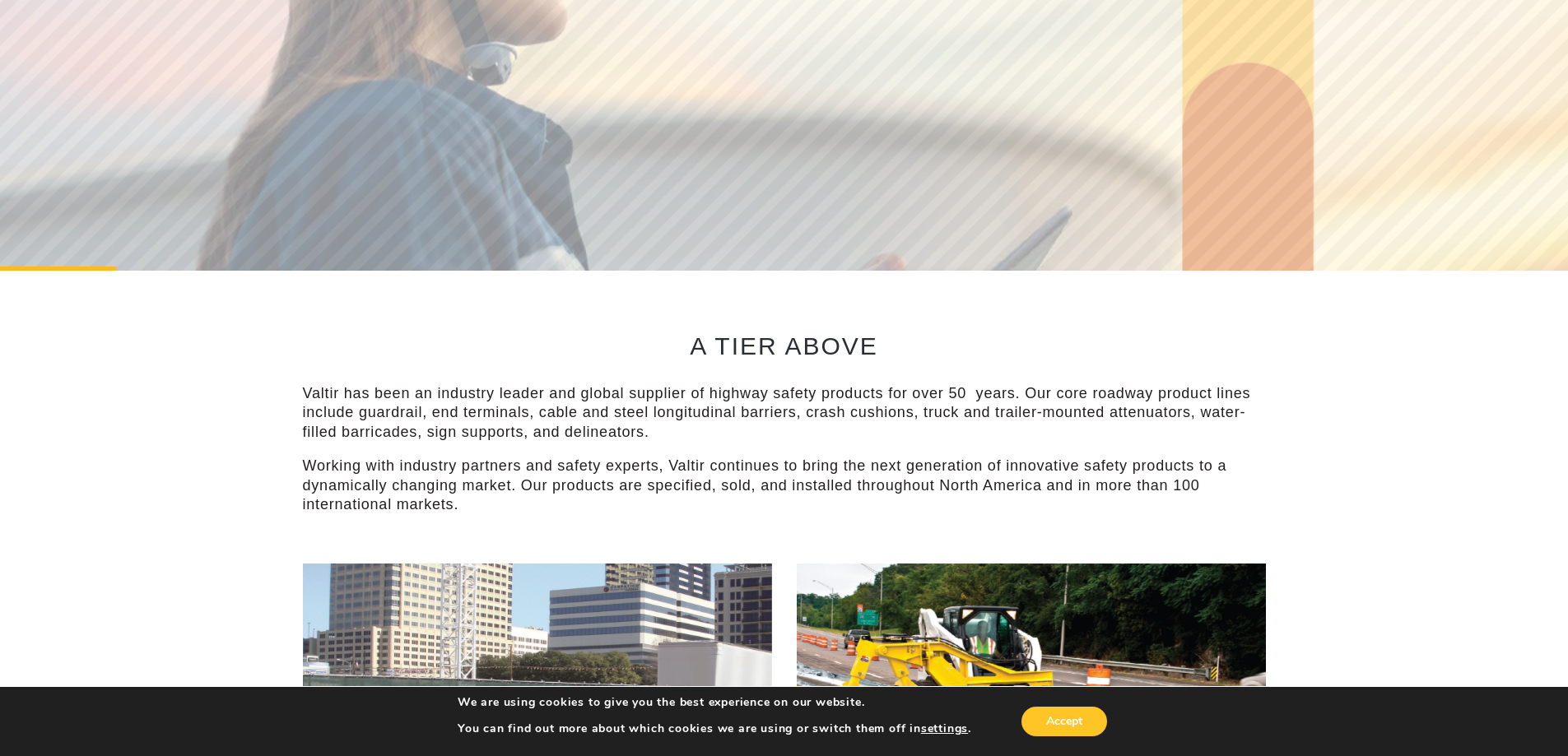 click on "Valtir has been an industry leader and global supplier of highway safety products for over 50  years. Our core roadway product lines include guardrail, end terminals, cable and steel longitudinal barriers, crash cushions, truck and trailer-mounted attenuators, water-filled barricades, sign supports, and delineators." at bounding box center [784, 413] 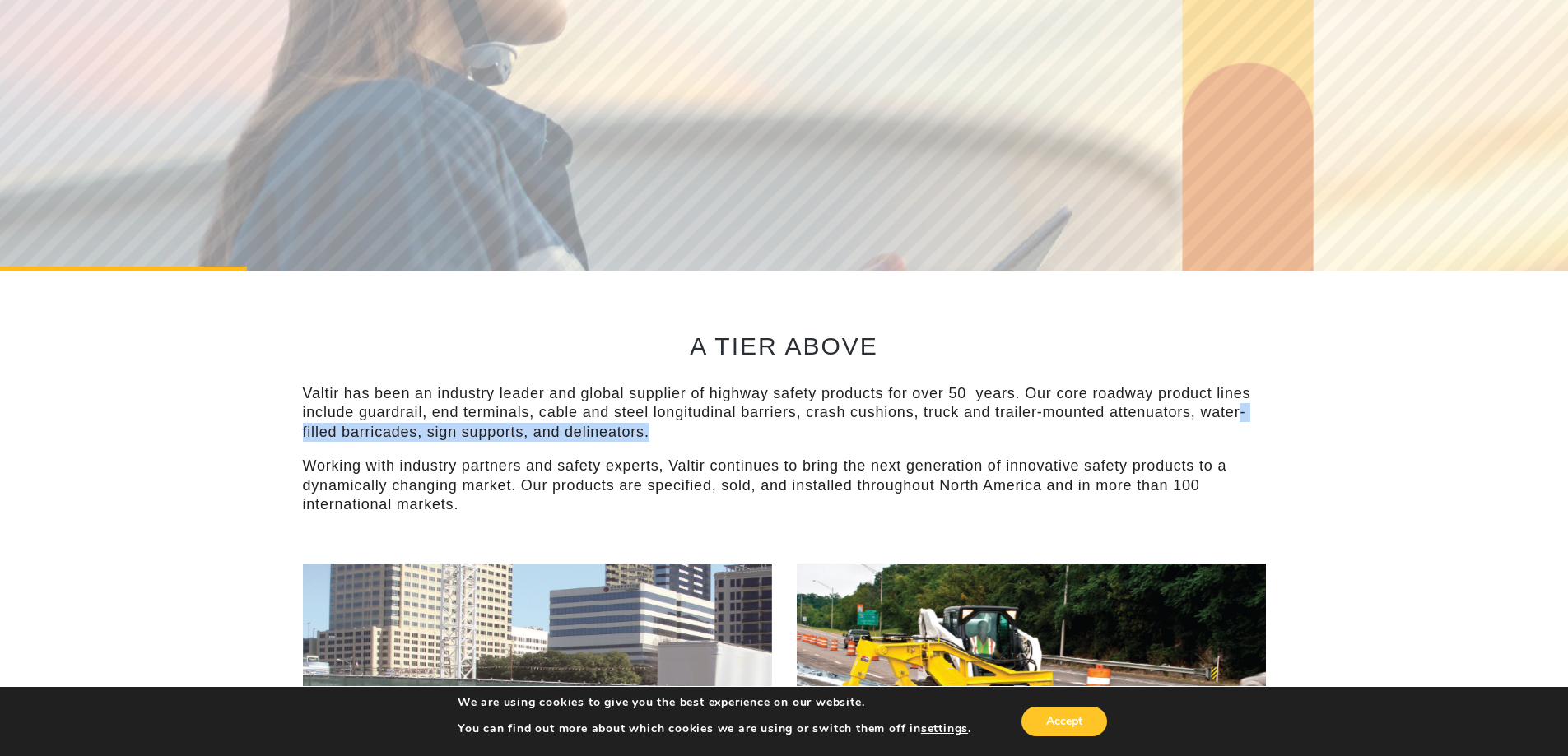 drag, startPoint x: 1238, startPoint y: 405, endPoint x: 671, endPoint y: 431, distance: 567.5958 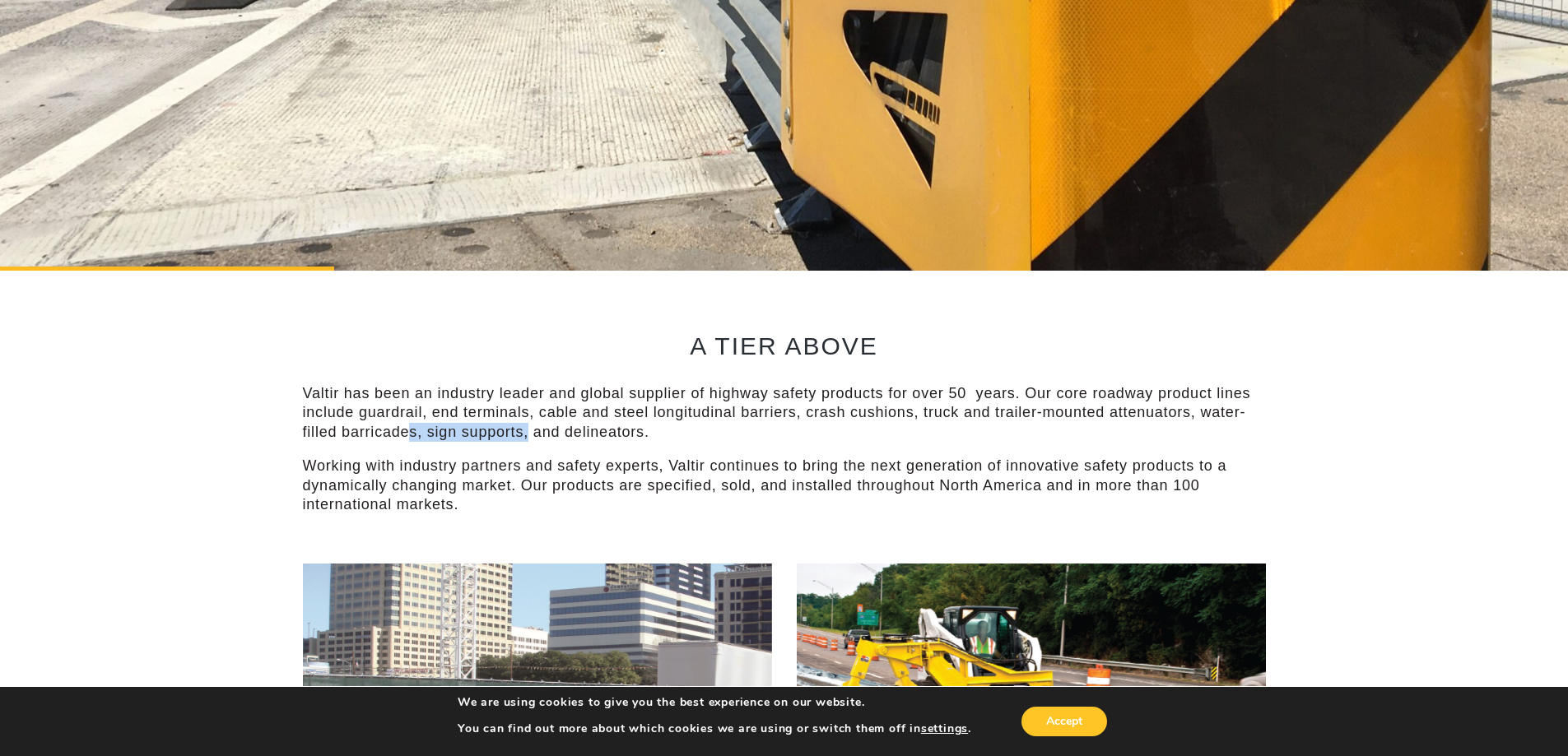 drag, startPoint x: 411, startPoint y: 425, endPoint x: 530, endPoint y: 425, distance: 119 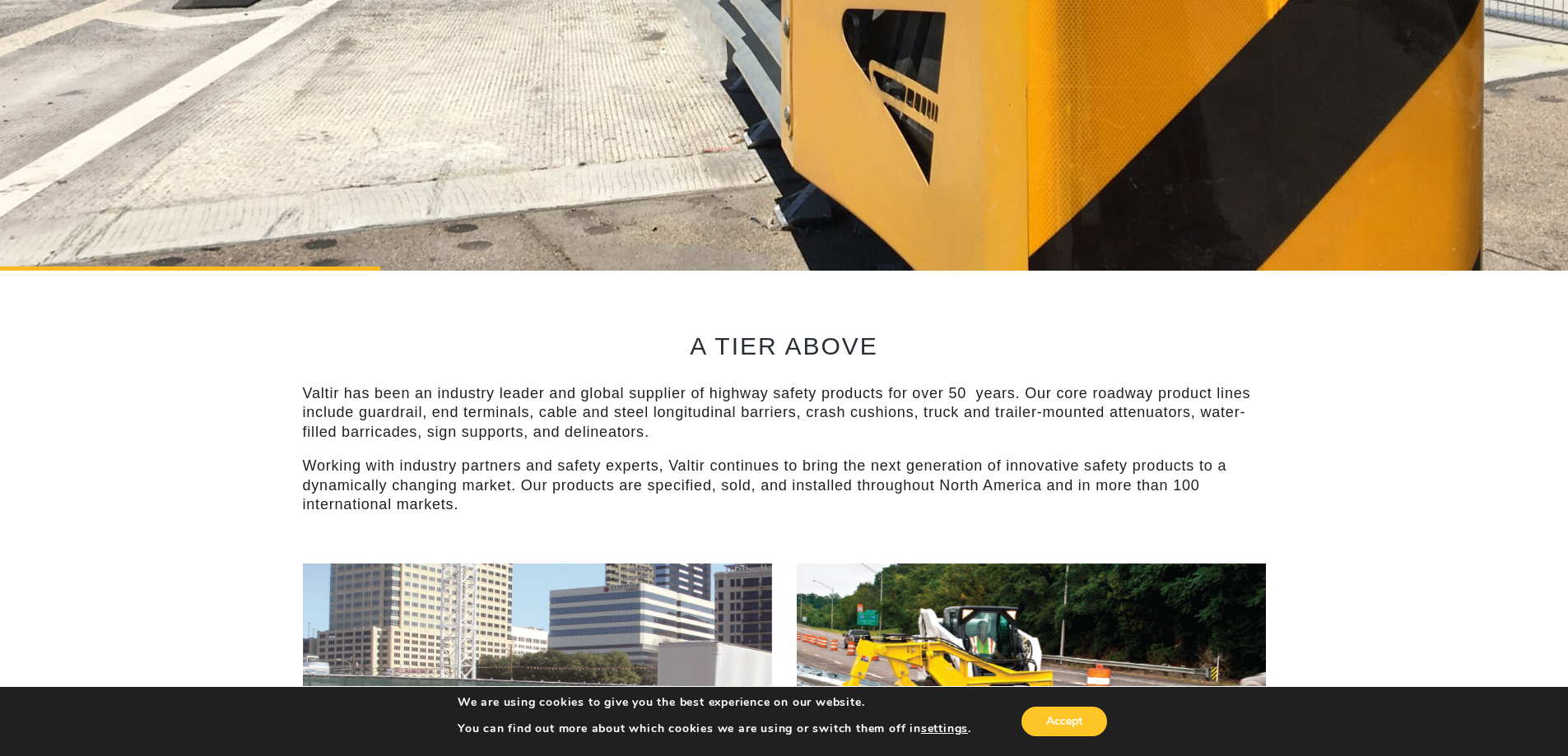 click on "Valtir has been an industry leader and global supplier of highway safety products for over 50  years. Our core roadway product lines include guardrail, end terminals, cable and steel longitudinal barriers, crash cushions, truck and trailer-mounted attenuators, water-filled barricades, sign supports, and delineators." at bounding box center (784, 413) 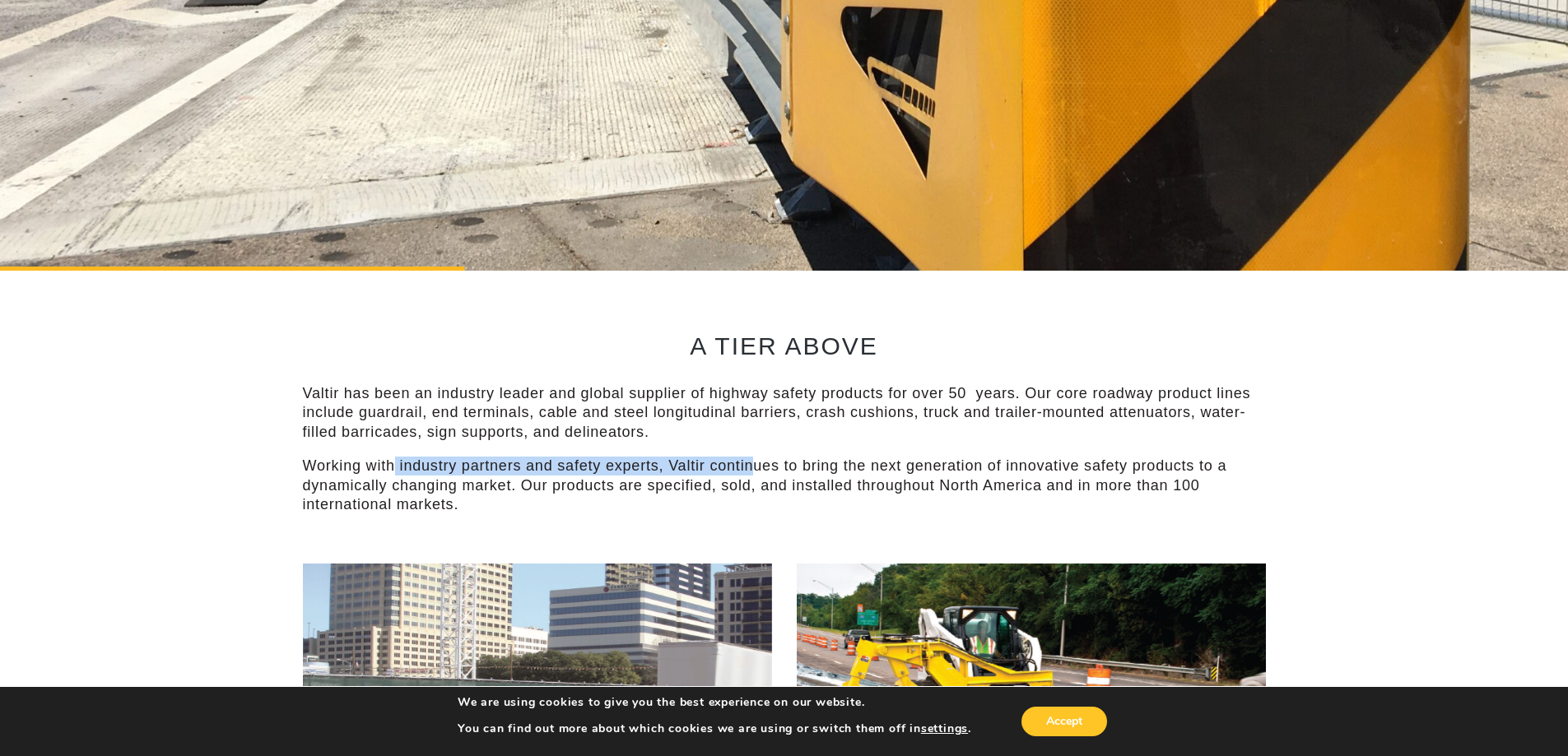 drag, startPoint x: 770, startPoint y: 452, endPoint x: 343, endPoint y: 452, distance: 427 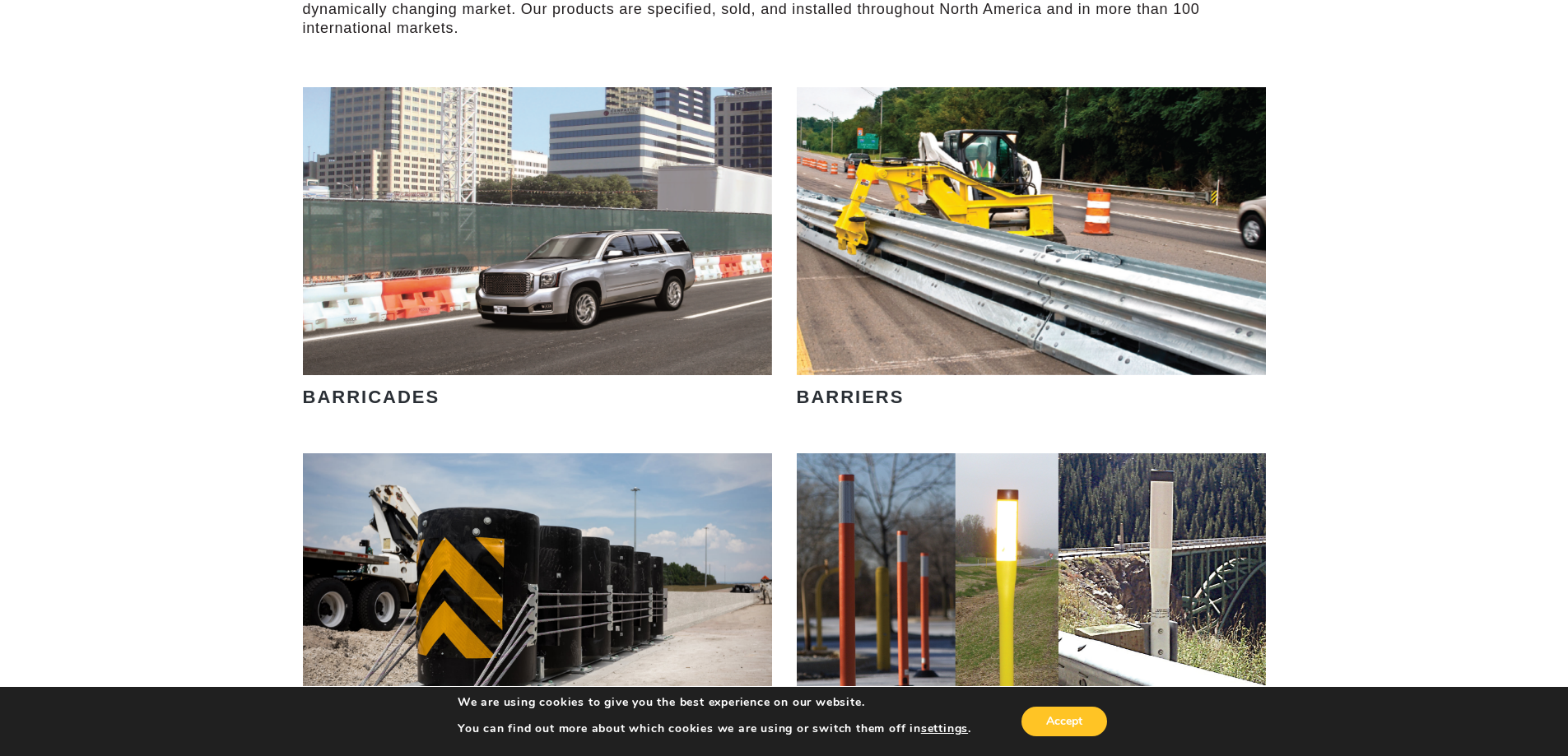 scroll, scrollTop: 1069, scrollLeft: 0, axis: vertical 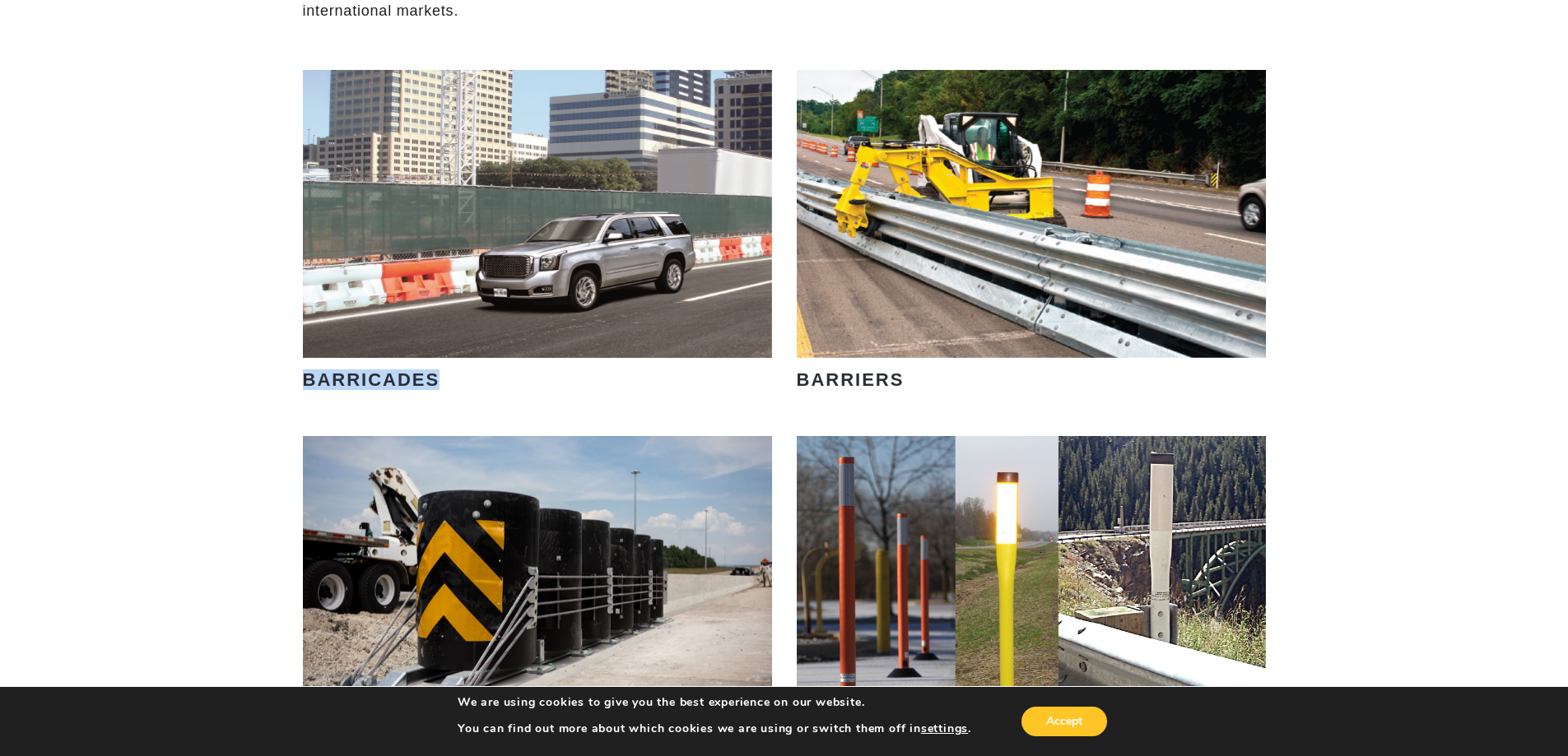 drag, startPoint x: 302, startPoint y: 392, endPoint x: 439, endPoint y: 400, distance: 137.23338 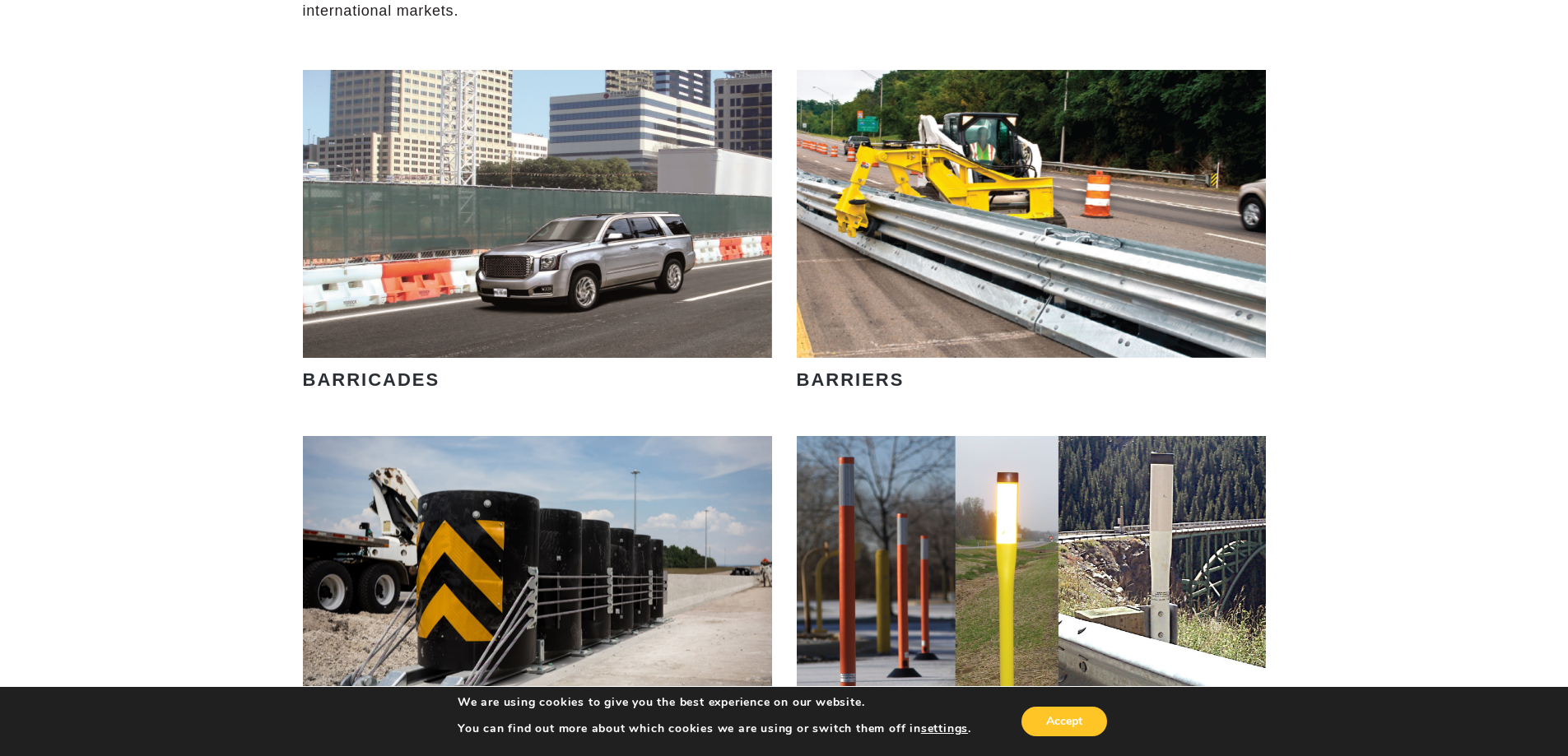 click on "BARRICADES" at bounding box center (537, 384) 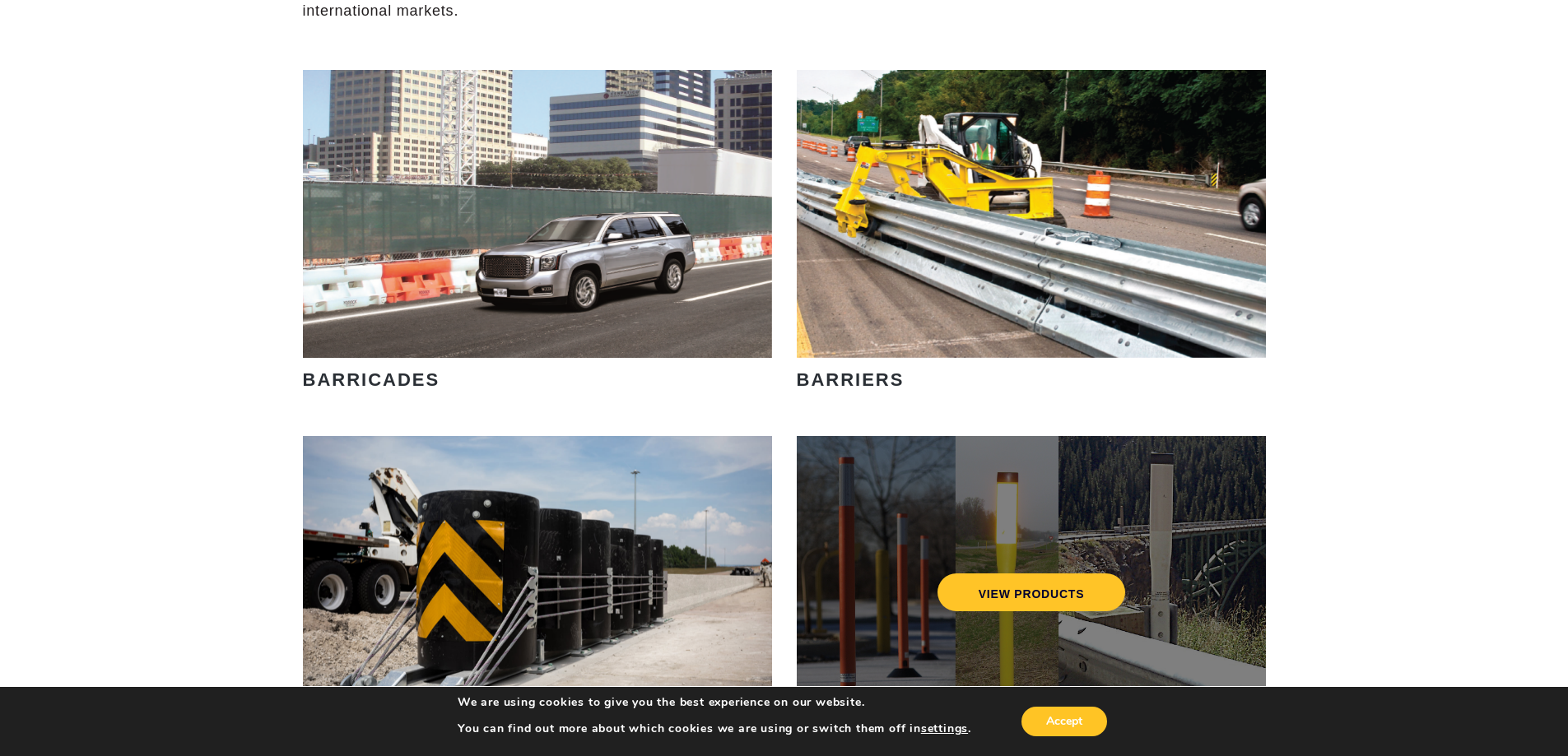 copy on "BARRIERS" 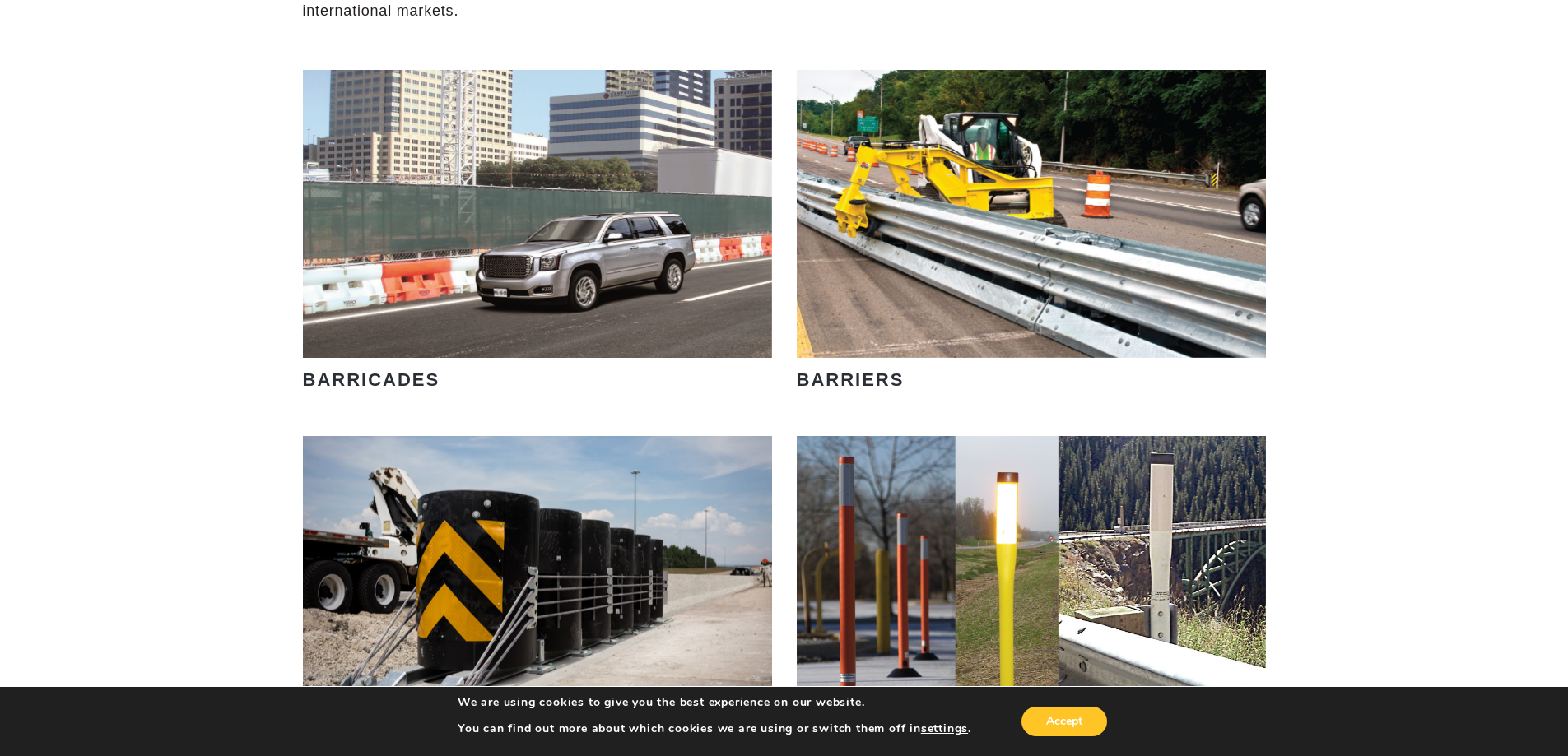 click on "LEARN MORE
OUR SMART SOLUTIONS
ARE ALWAYS EVOLVING.
VIEW PRODUCTS
WE ARE HIRING
APPLY NOW
WE'RE guardians of the road and project.
LEARN MORE
INNOVATIVE
RENTAL SOLUTIONS
VIEW PRODUCTS
WE'RE ALWAYS ADVANCING.
LEARN MORE
INTERNATIONAL SOLUTIONS
VIEW PRODUCTS
WE'RE ENGINEERING SAFETY
LEARN MORE
A TIER ABOVE
VIEW PRODUCTS
BARRICADES
VIEW PRODUCTS
BARRIERS
VIEW PRODUCTS" at bounding box center [784, 834] 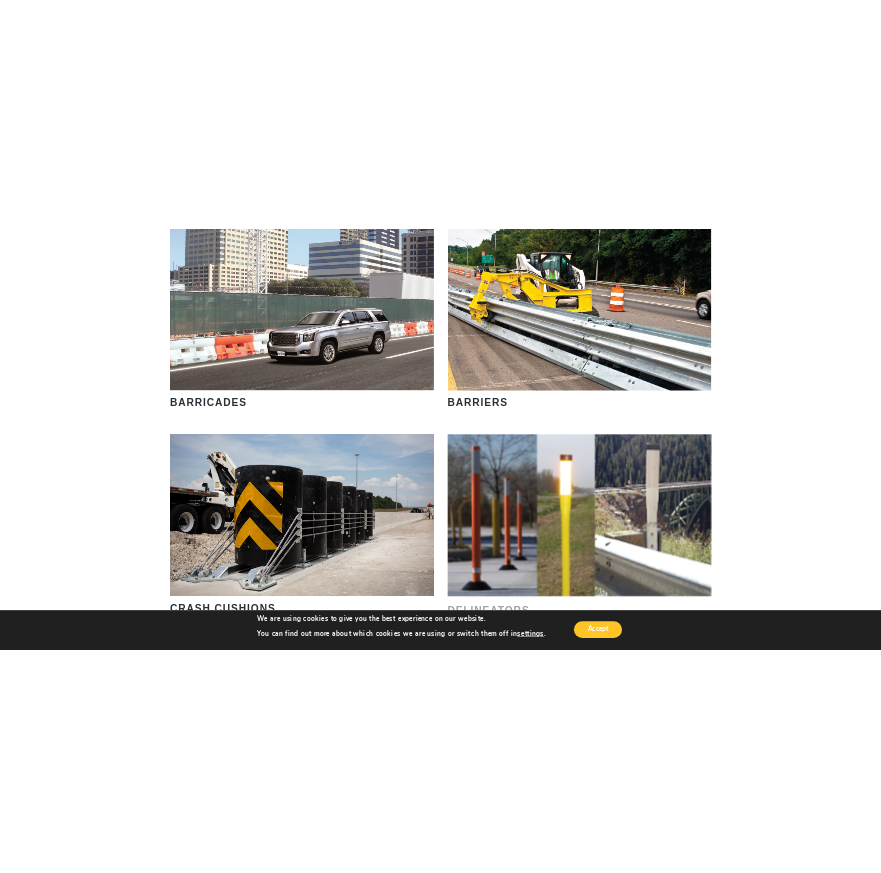 scroll, scrollTop: 1800, scrollLeft: 0, axis: vertical 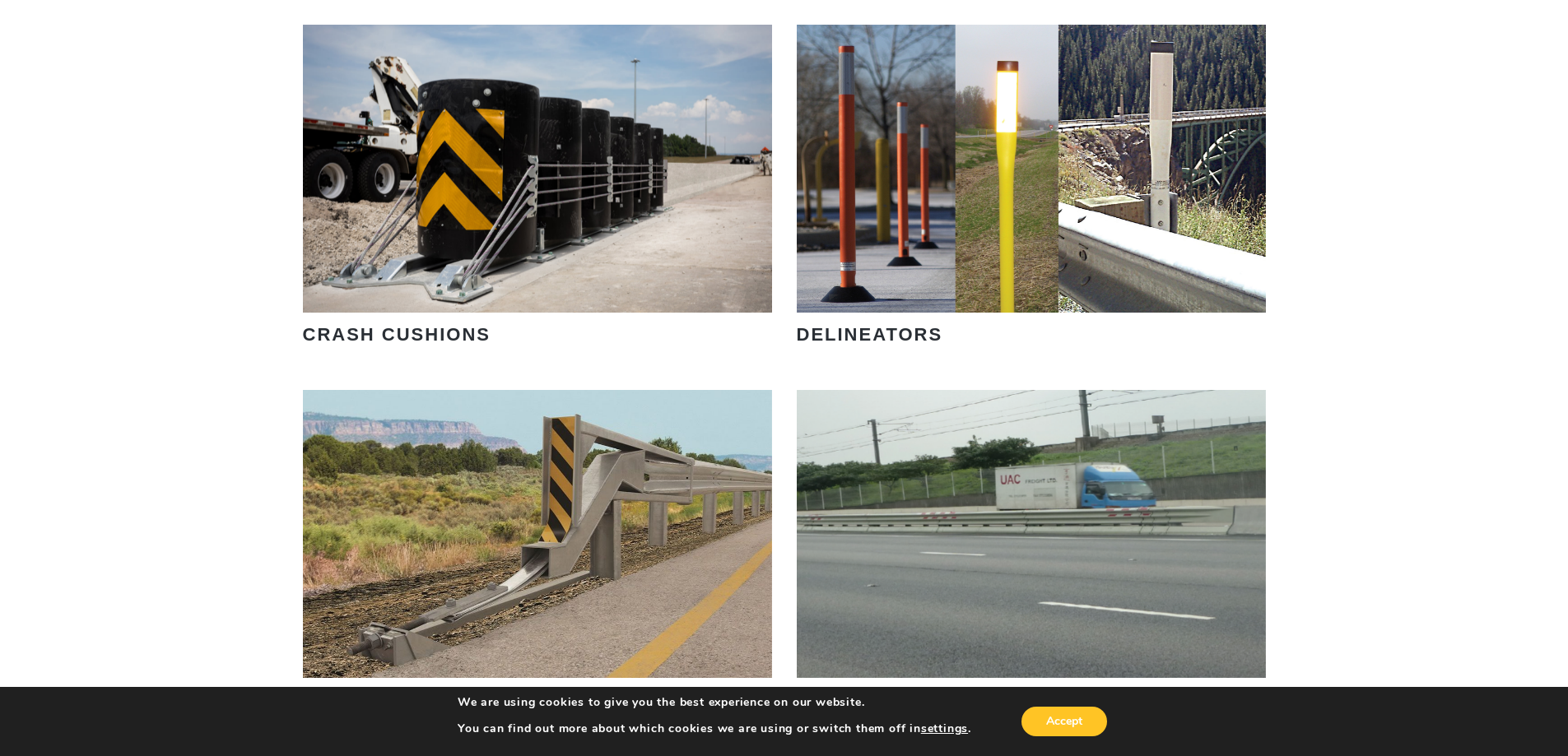 drag, startPoint x: 443, startPoint y: 334, endPoint x: 238, endPoint y: 331, distance: 205.02195 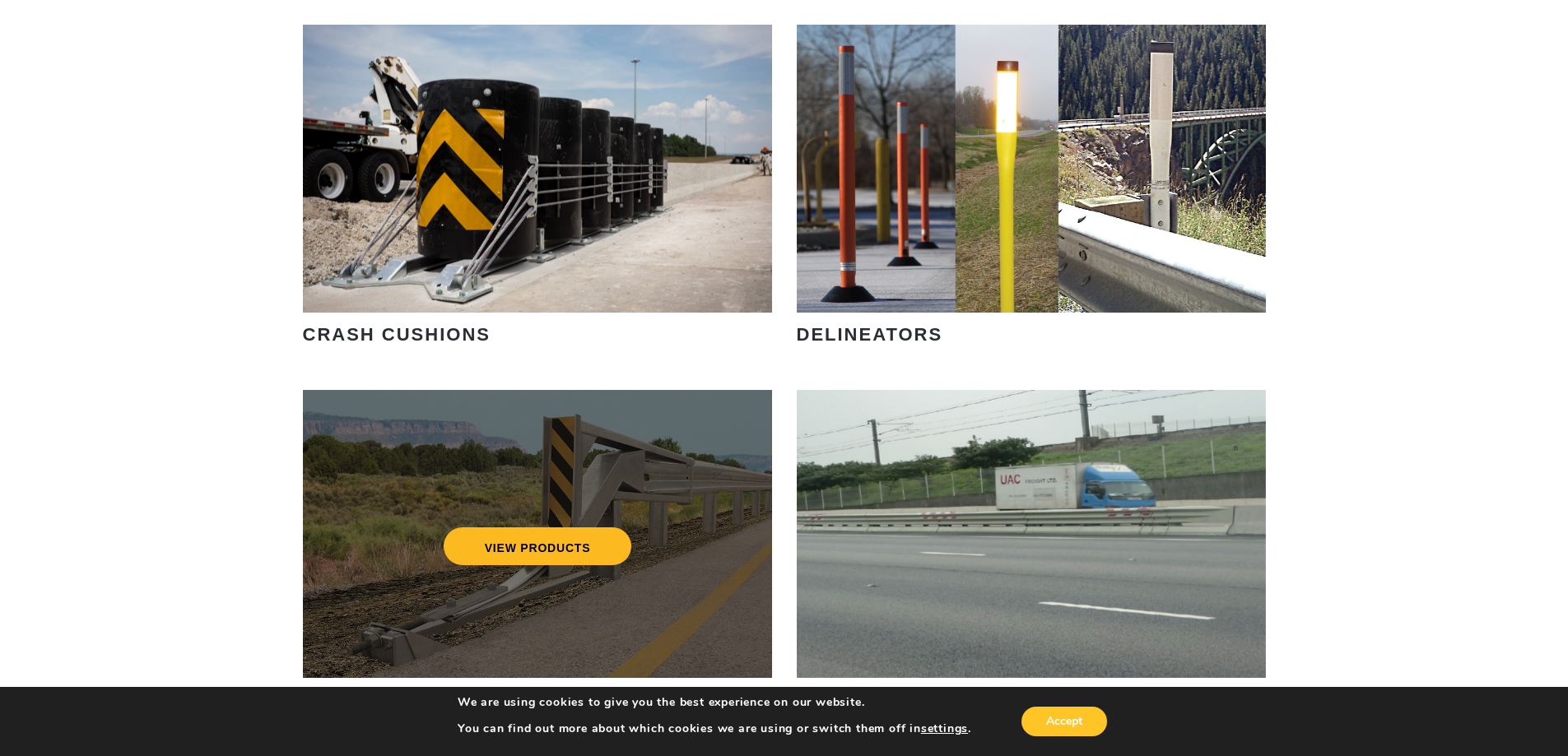 copy on "CRASH CUSHIONS" 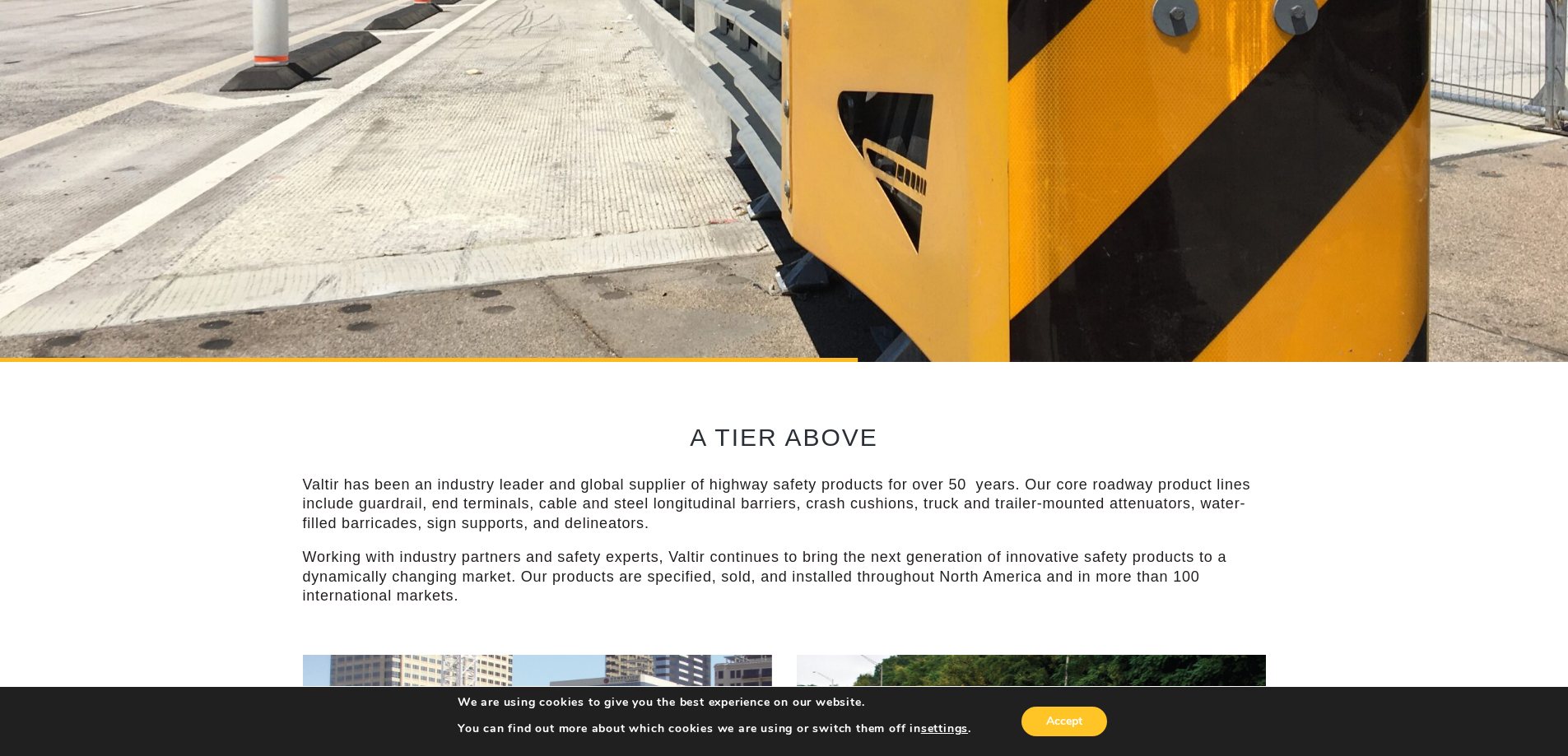 scroll, scrollTop: 576, scrollLeft: 0, axis: vertical 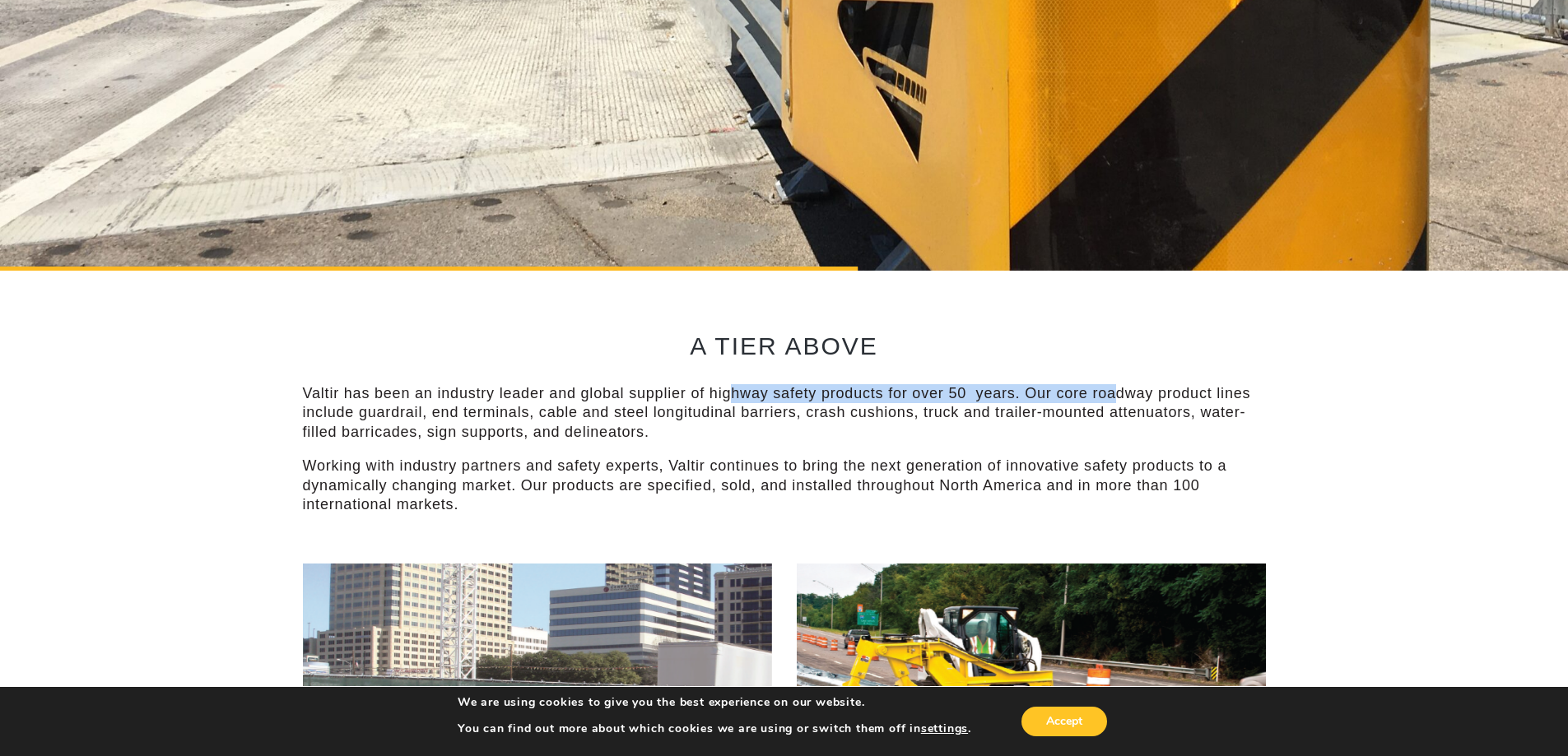 drag, startPoint x: 733, startPoint y: 394, endPoint x: 986, endPoint y: 394, distance: 253 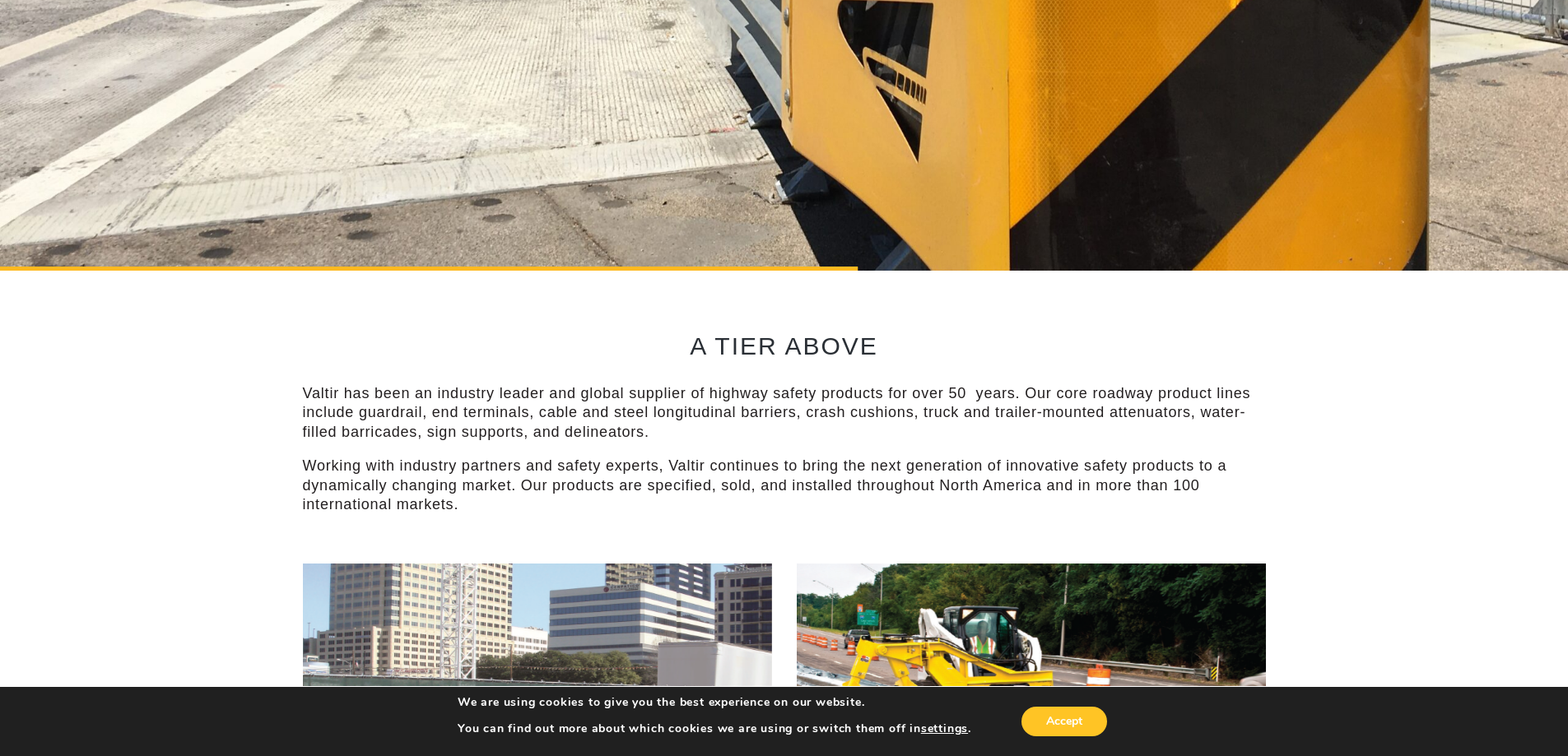 click on "Valtir has been an industry leader and global supplier of highway safety products for over 50  years. Our core roadway product lines include guardrail, end terminals, cable and steel longitudinal barriers, crash cushions, truck and trailer-mounted attenuators, water-filled barricades, sign supports, and delineators." at bounding box center [784, 413] 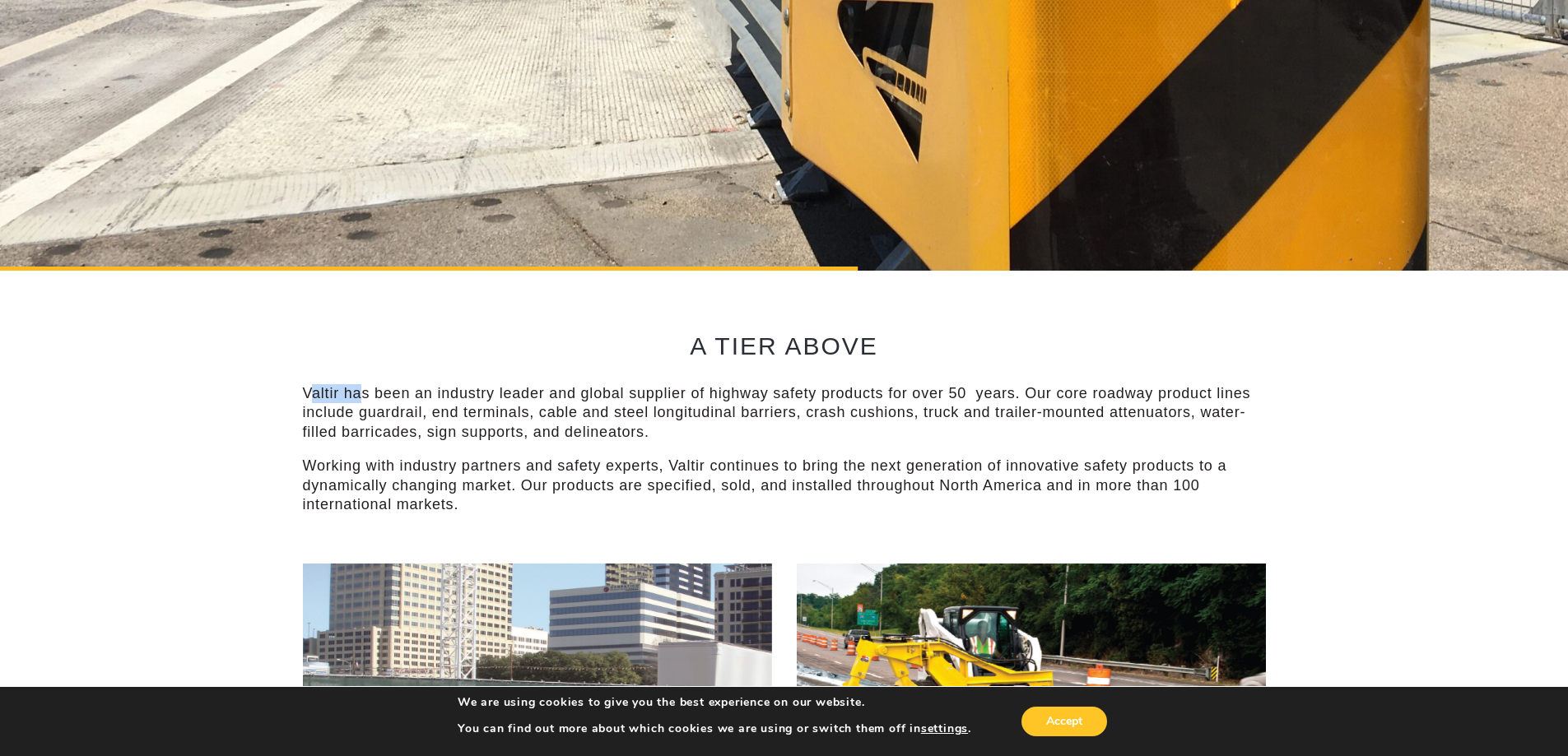 drag, startPoint x: 317, startPoint y: 394, endPoint x: 363, endPoint y: 395, distance: 46.010868 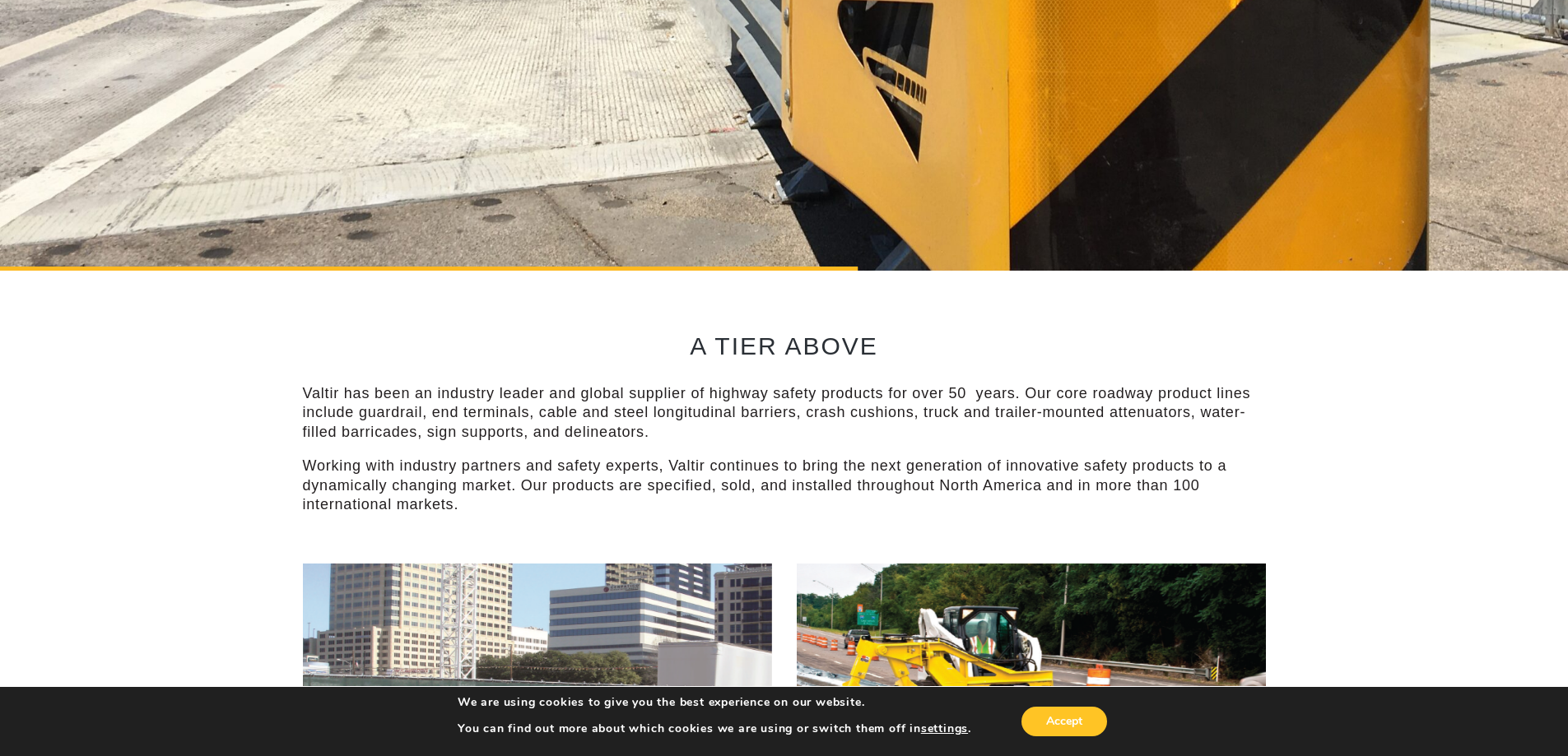 click on "Valtir has been an industry leader and global supplier of highway safety products for over 50  years. Our core roadway product lines include guardrail, end terminals, cable and steel longitudinal barriers, crash cushions, truck and trailer-mounted attenuators, water-filled barricades, sign supports, and delineators." at bounding box center [784, 413] 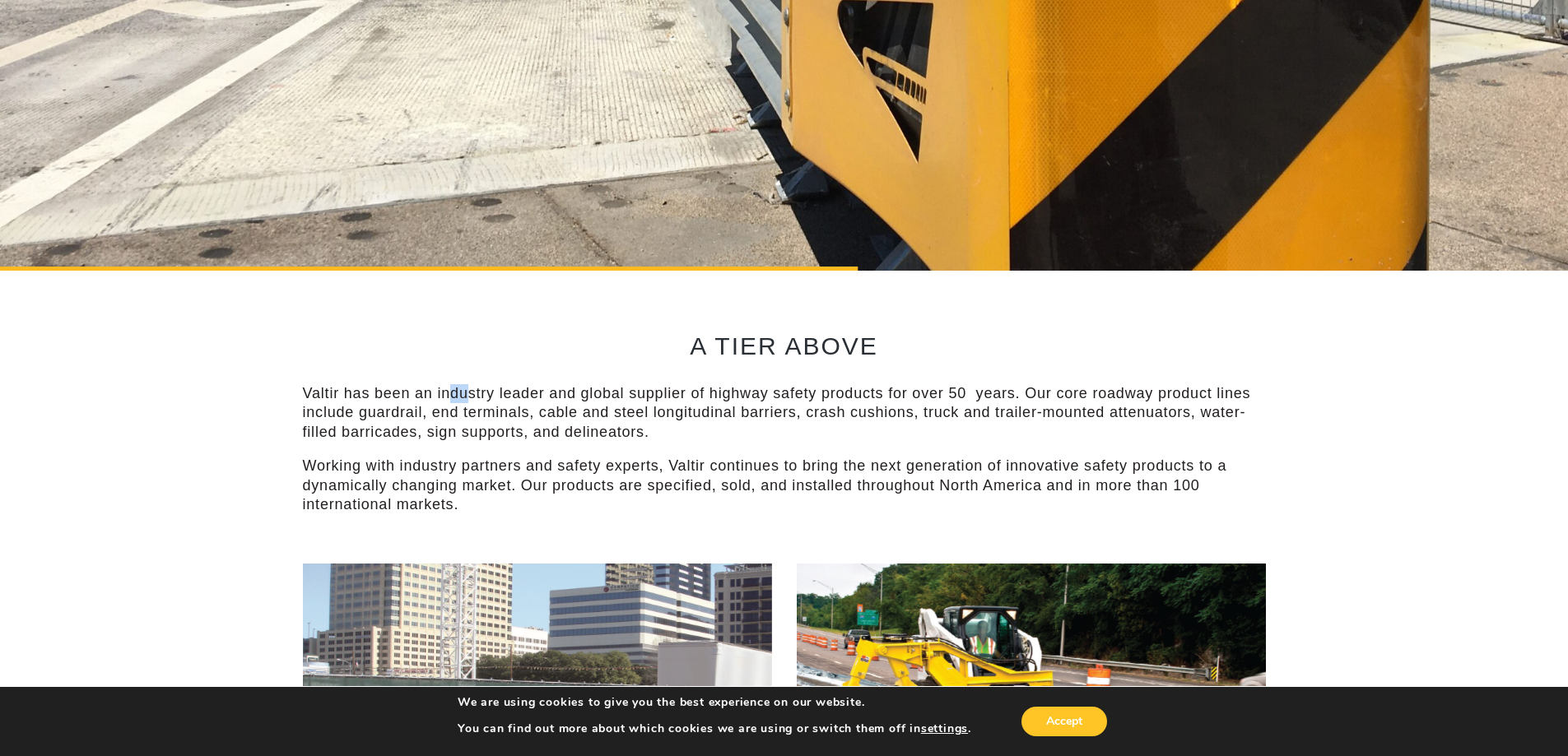 click on "Valtir has been an industry leader and global supplier of highway safety products for over 50  years. Our core roadway product lines include guardrail, end terminals, cable and steel longitudinal barriers, crash cushions, truck and trailer-mounted attenuators, water-filled barricades, sign supports, and delineators." at bounding box center (784, 413) 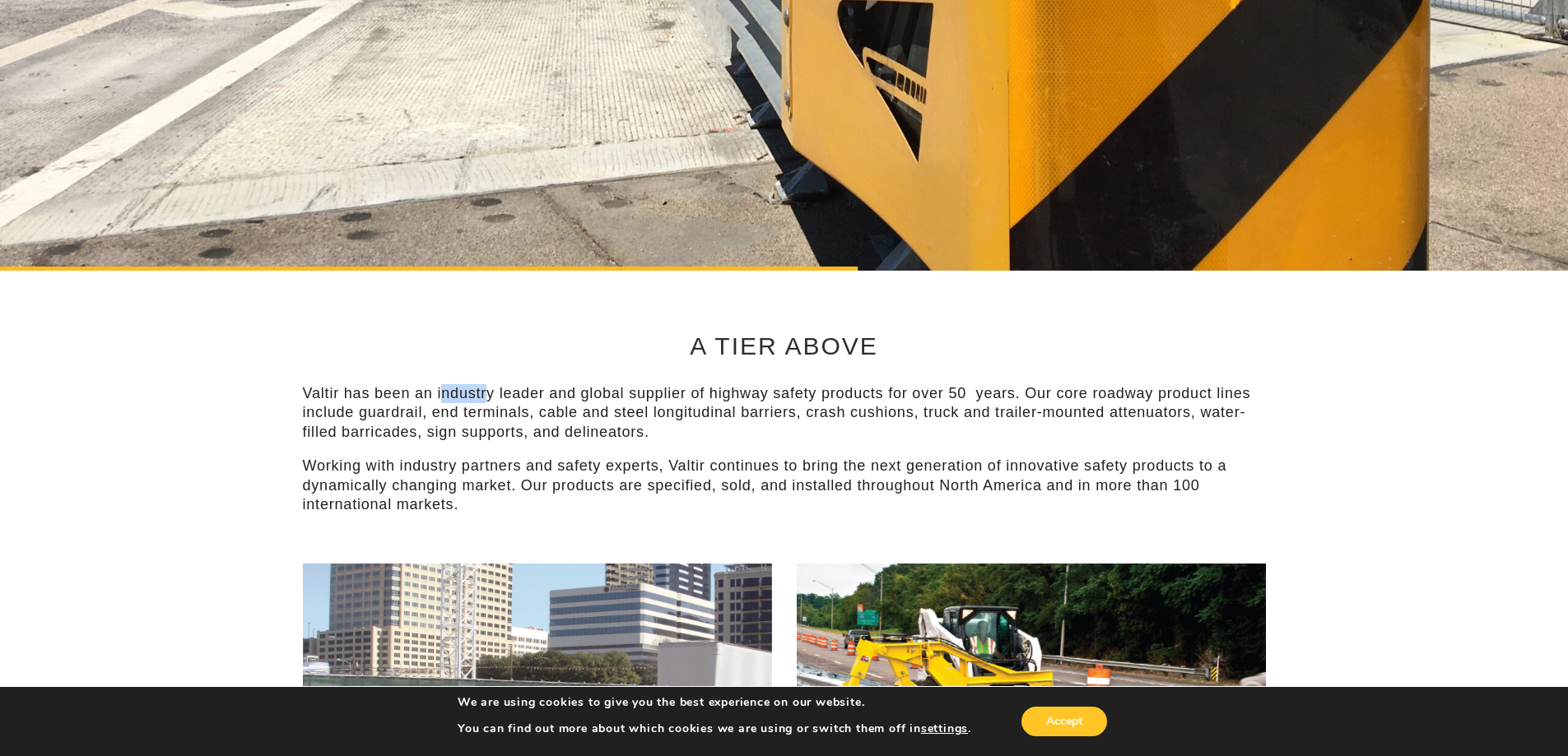 drag, startPoint x: 467, startPoint y: 396, endPoint x: 490, endPoint y: 398, distance: 23.086793 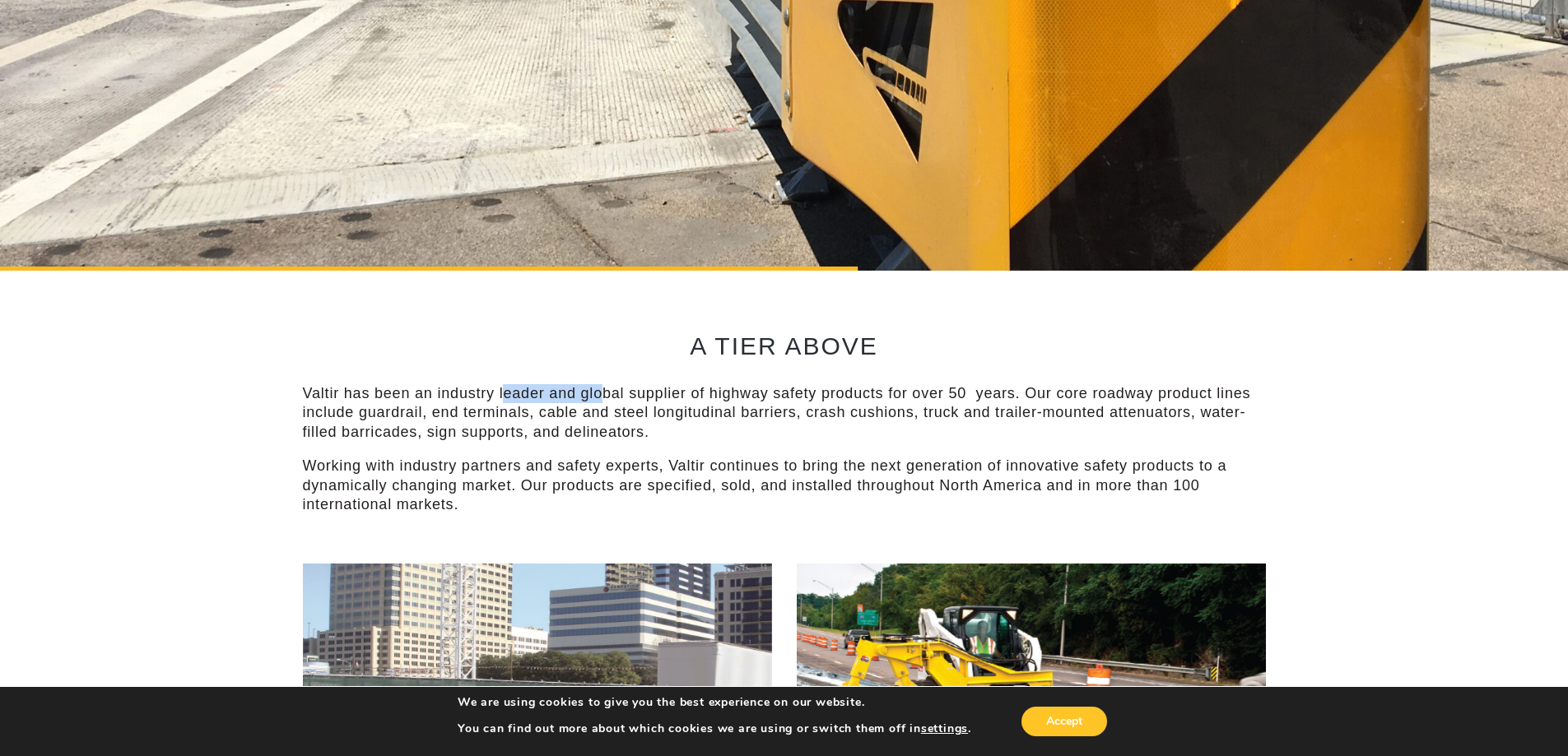 drag, startPoint x: 504, startPoint y: 392, endPoint x: 604, endPoint y: 395, distance: 100.04499 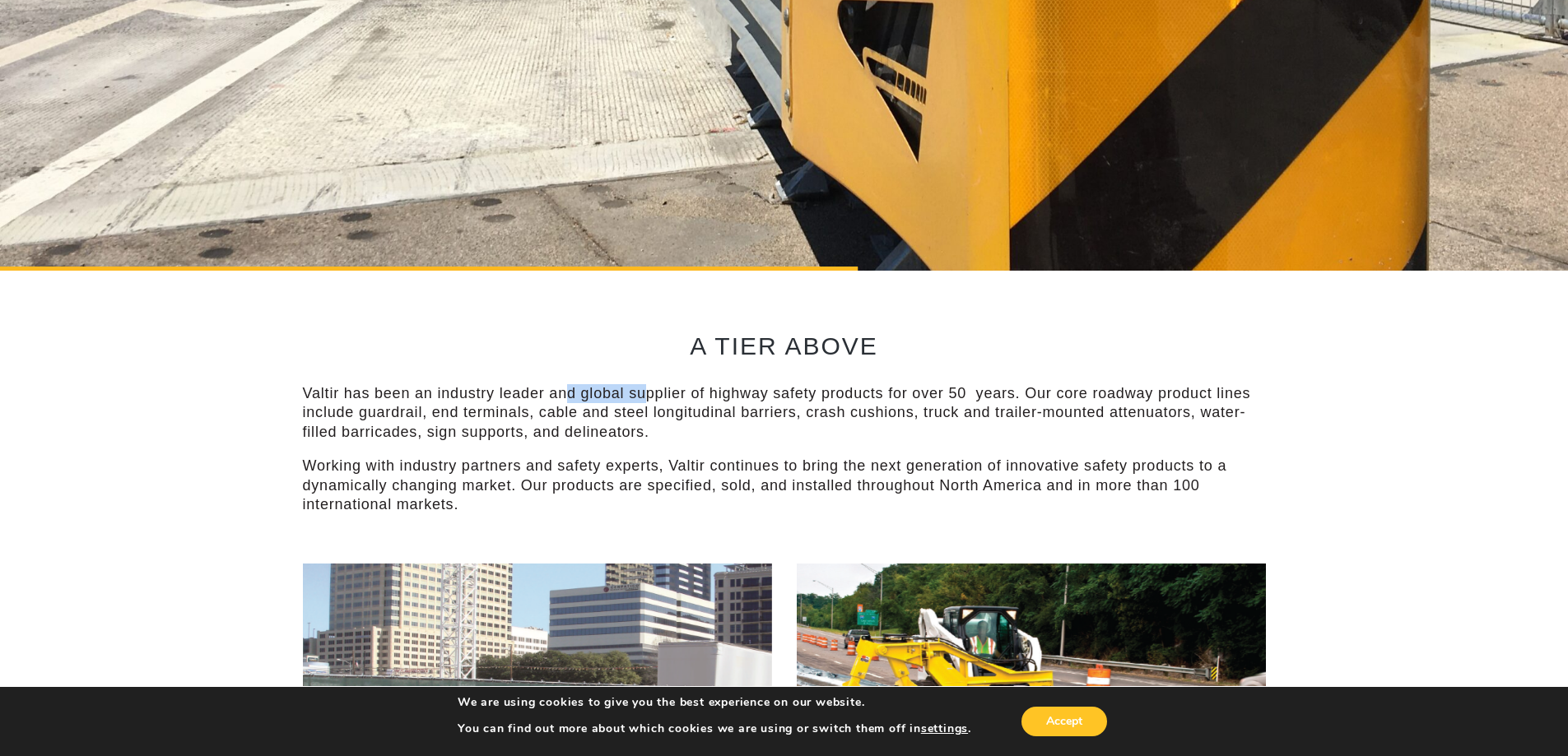 drag, startPoint x: 568, startPoint y: 396, endPoint x: 679, endPoint y: 395, distance: 111.0045 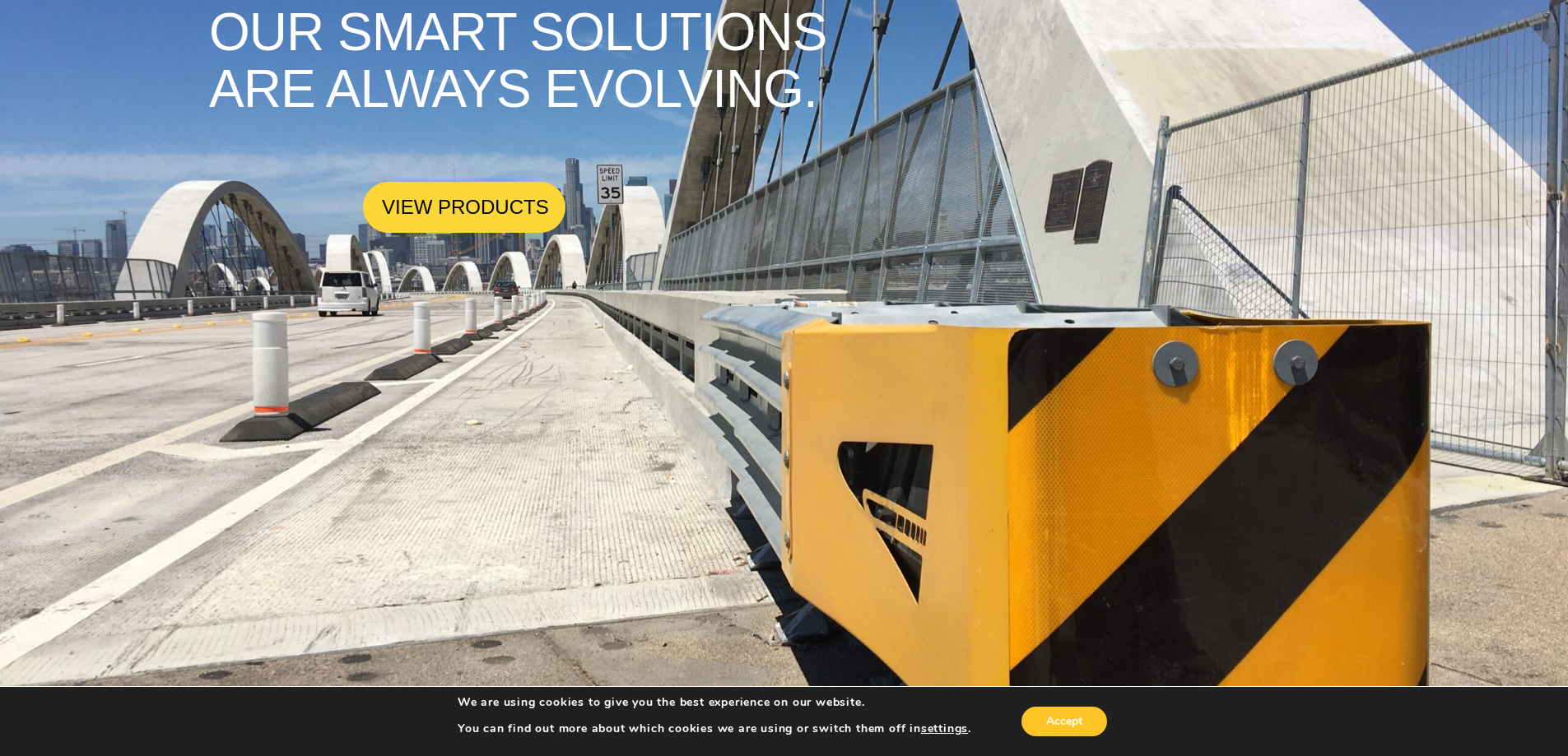 scroll, scrollTop: 0, scrollLeft: 0, axis: both 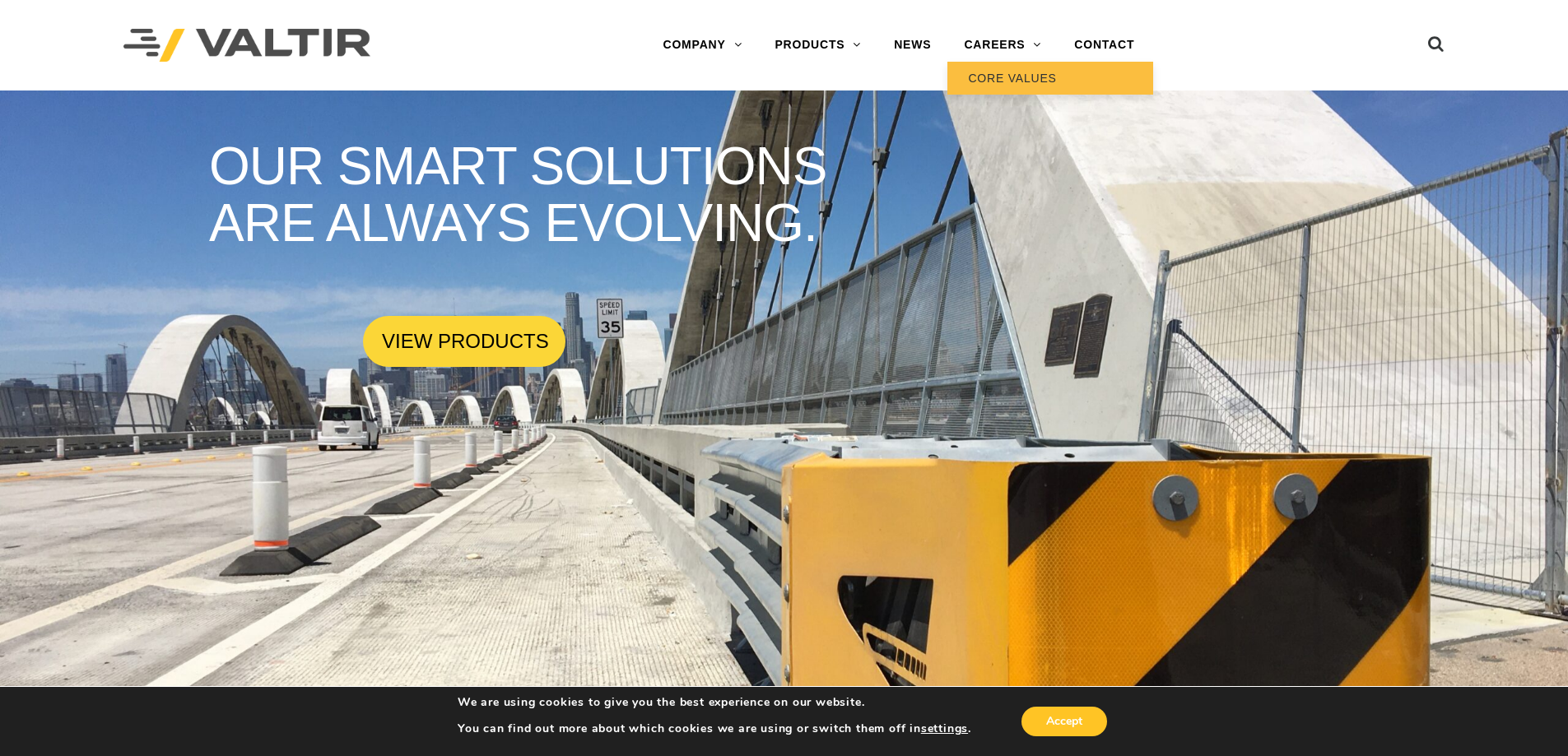 click on "CORE VALUES" at bounding box center [1050, 78] 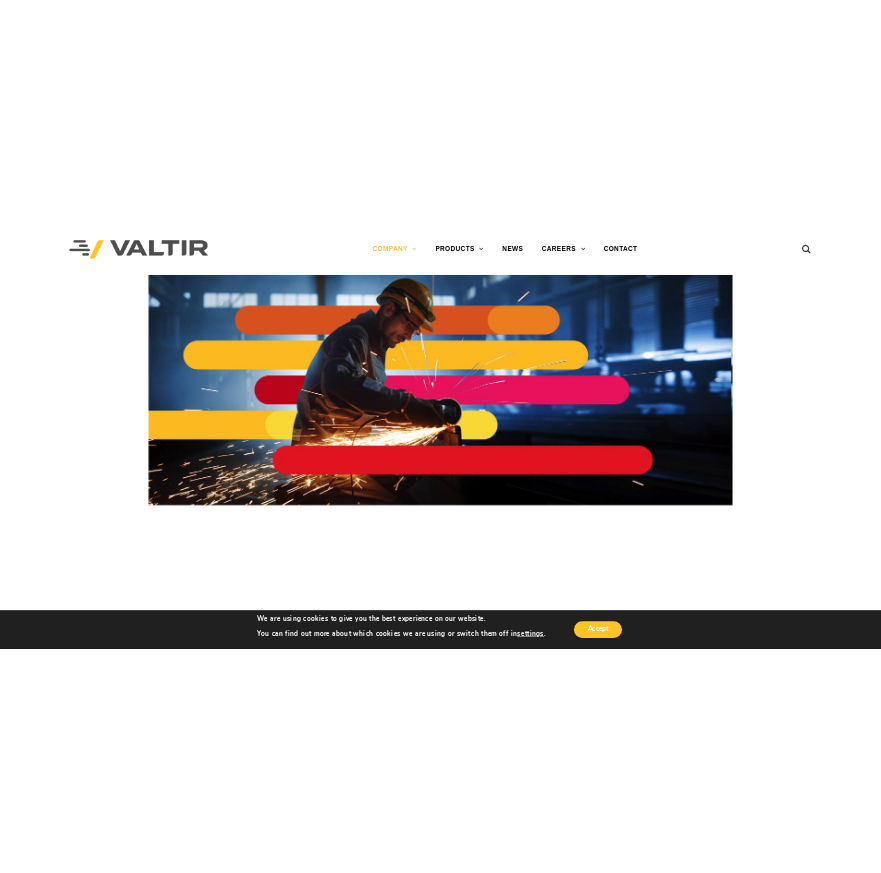 scroll, scrollTop: 0, scrollLeft: 0, axis: both 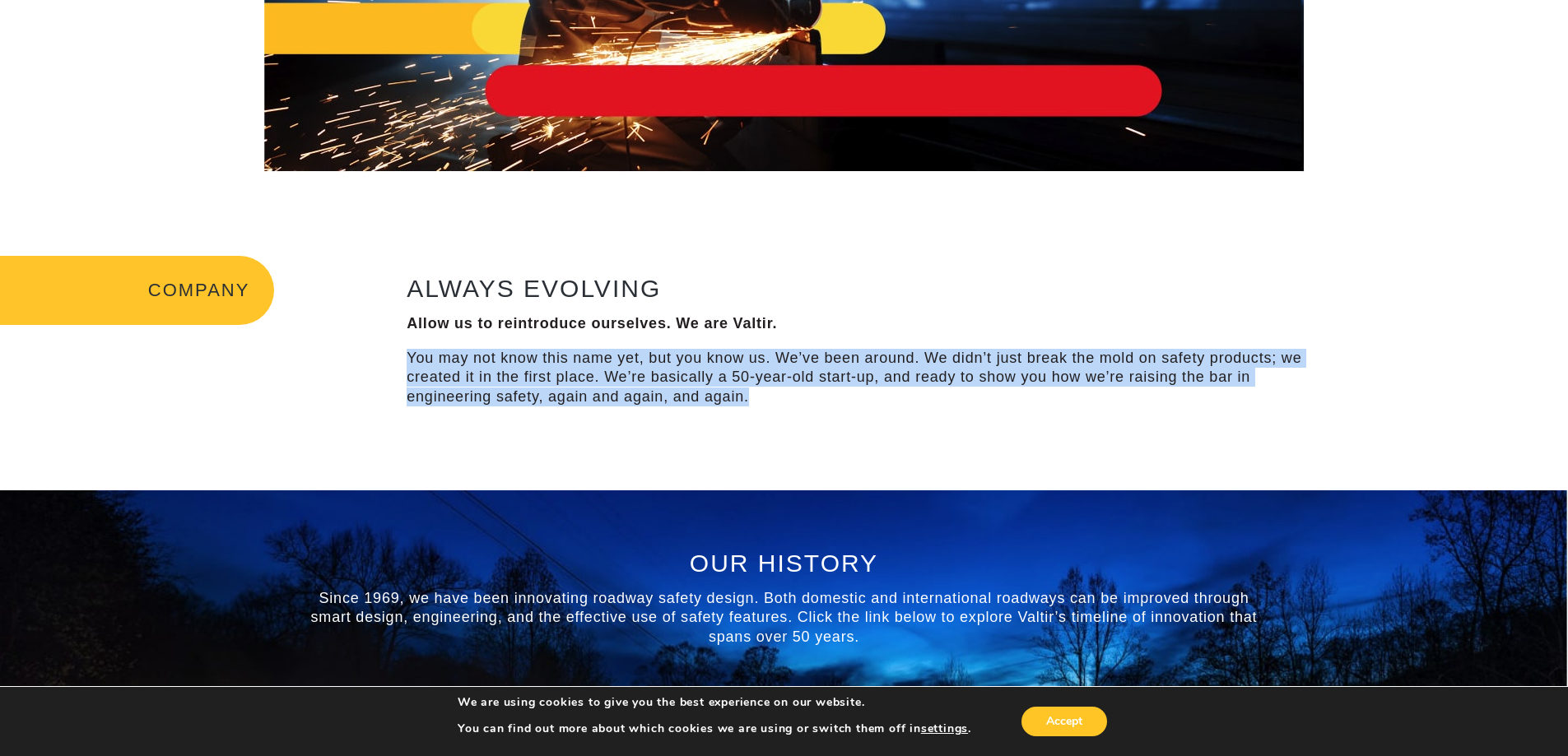 drag, startPoint x: 411, startPoint y: 352, endPoint x: 794, endPoint y: 421, distance: 389.16577 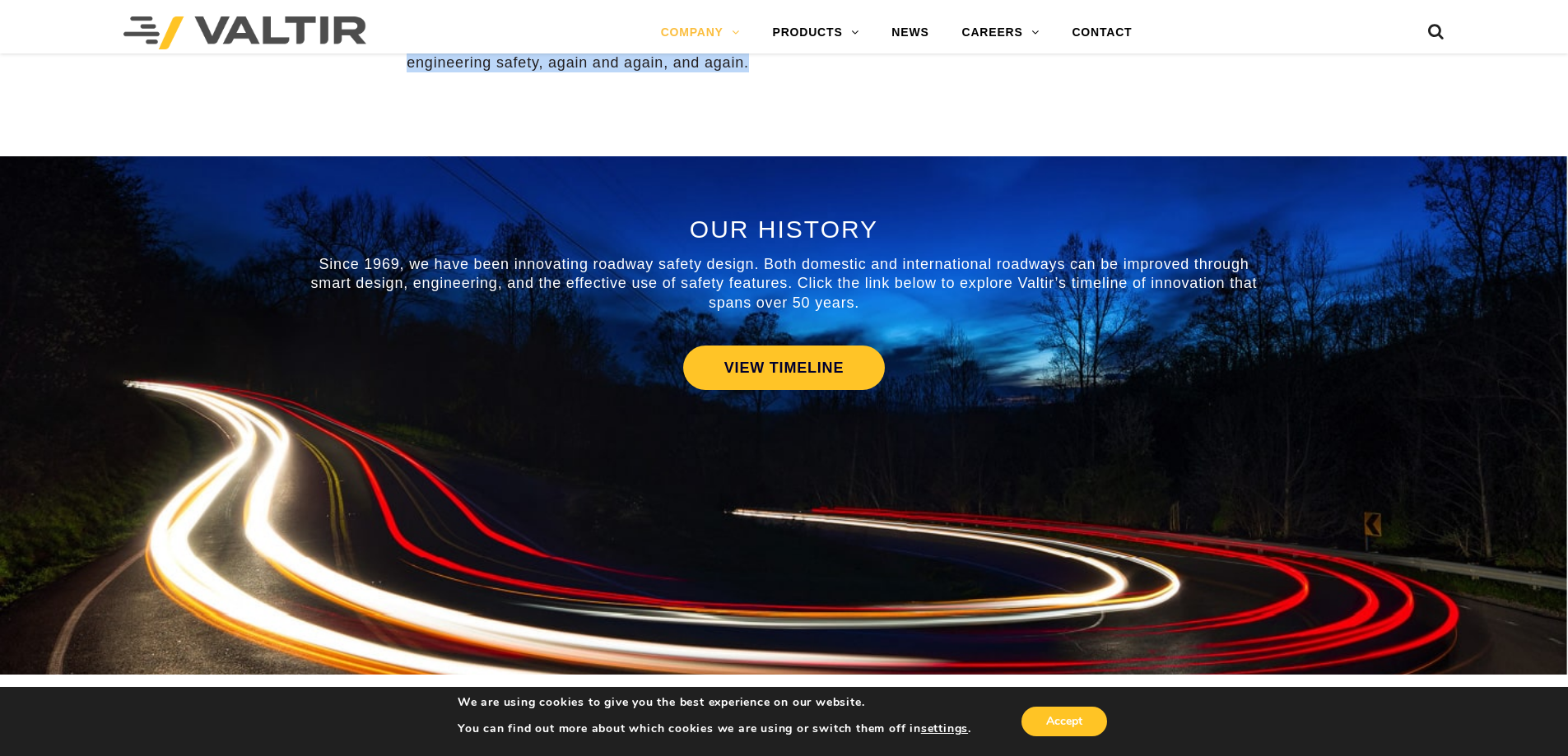 scroll, scrollTop: 658, scrollLeft: 0, axis: vertical 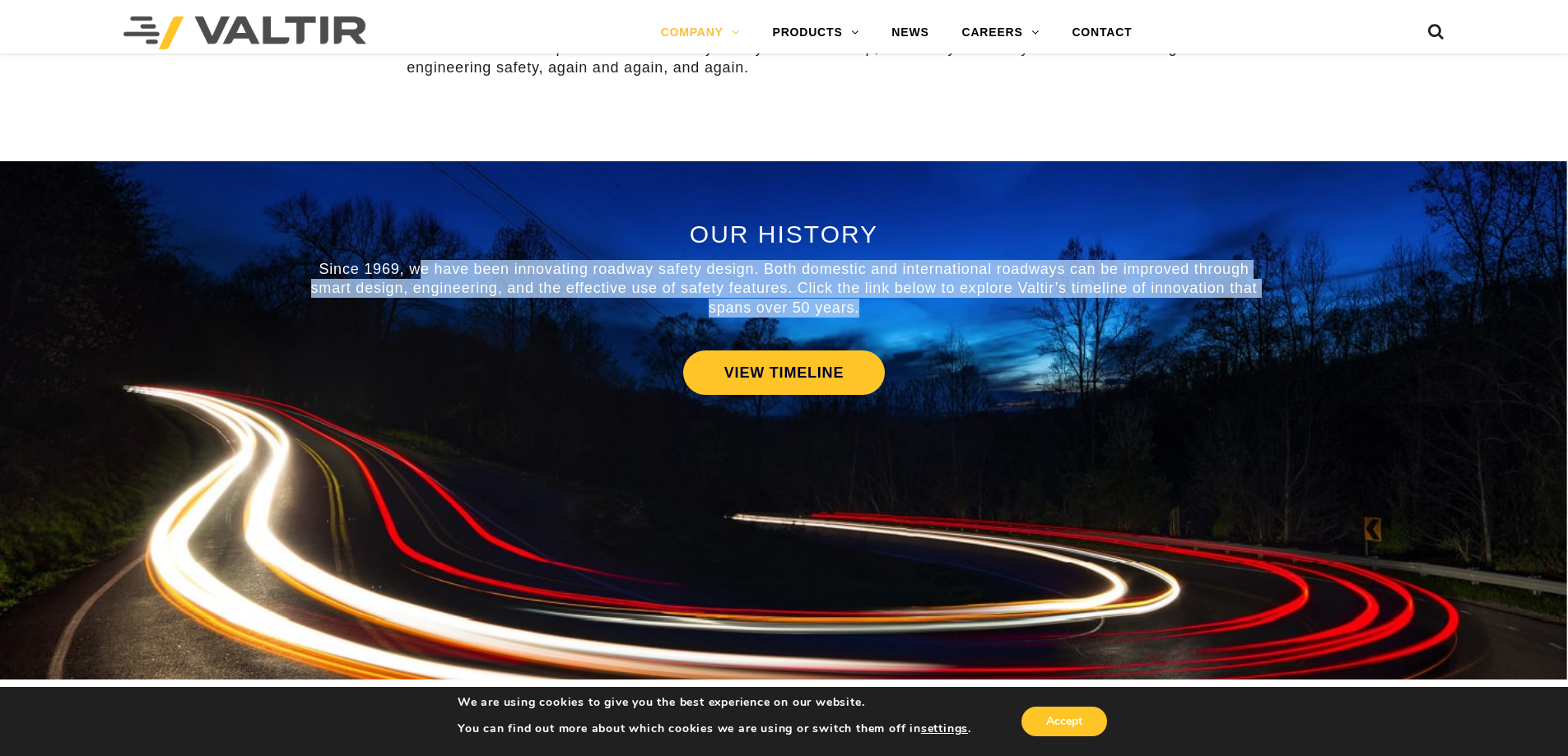 drag, startPoint x: 426, startPoint y: 258, endPoint x: 883, endPoint y: 317, distance: 460.7928 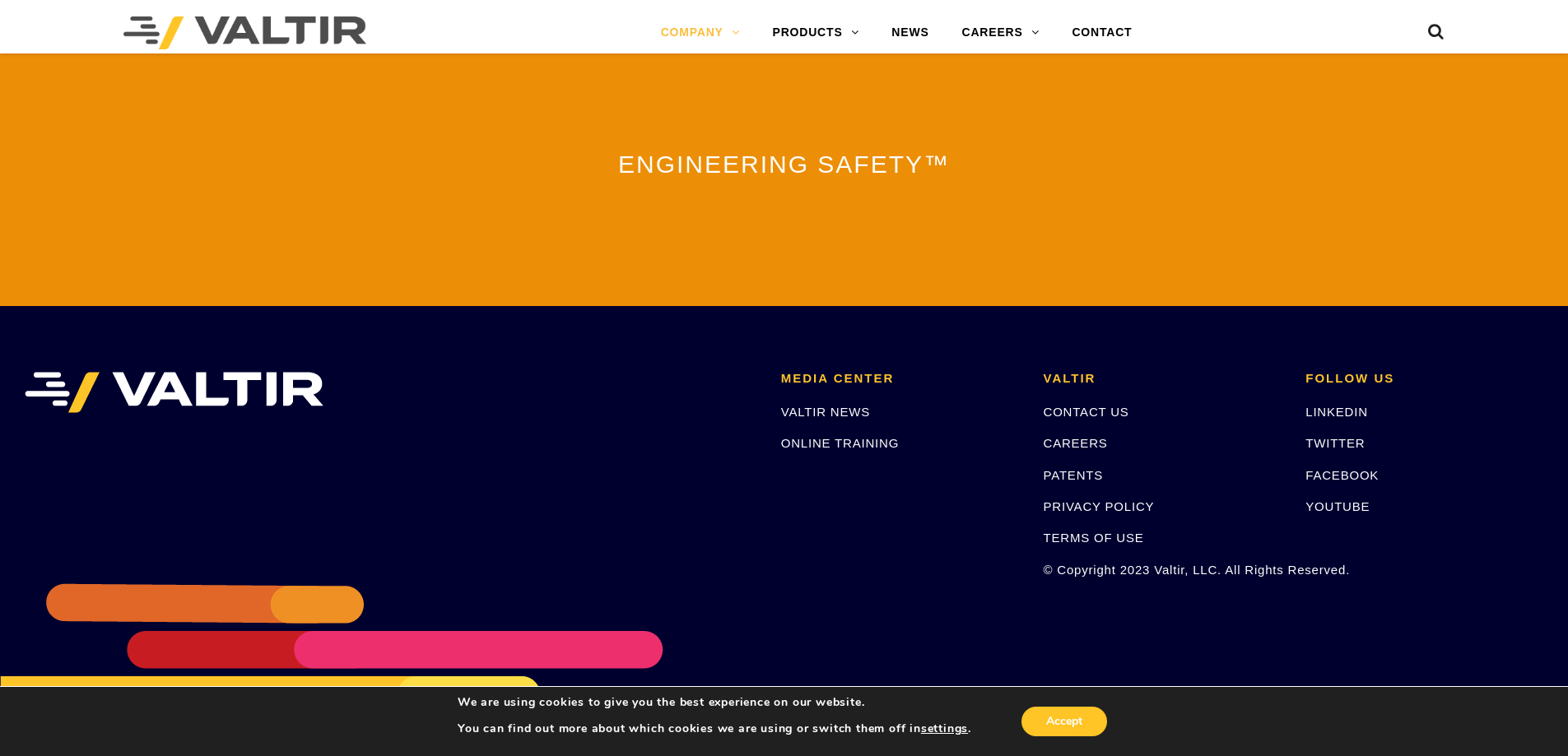 scroll, scrollTop: 3637, scrollLeft: 0, axis: vertical 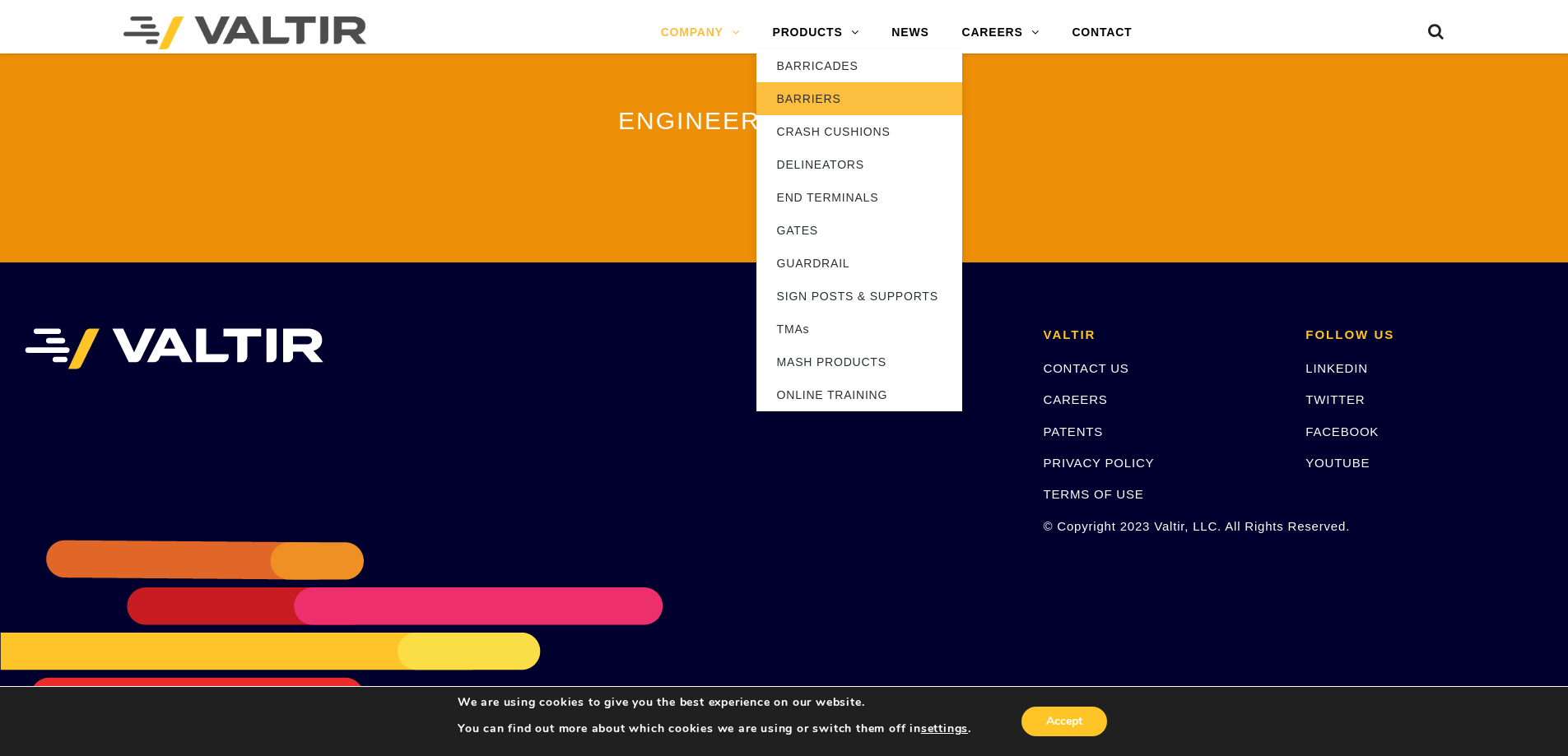 click on "BARRIERS" at bounding box center [859, 99] 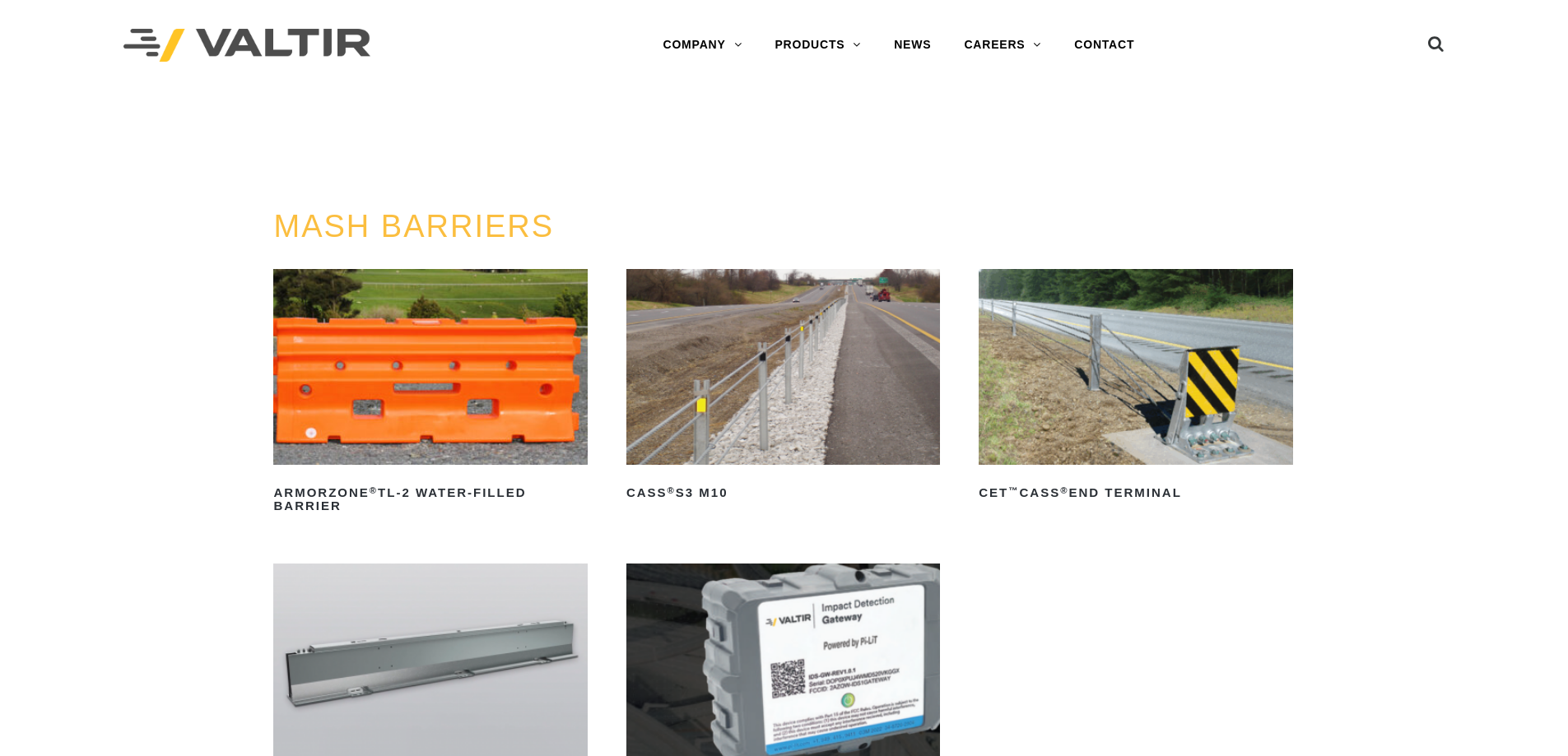 scroll, scrollTop: 0, scrollLeft: 0, axis: both 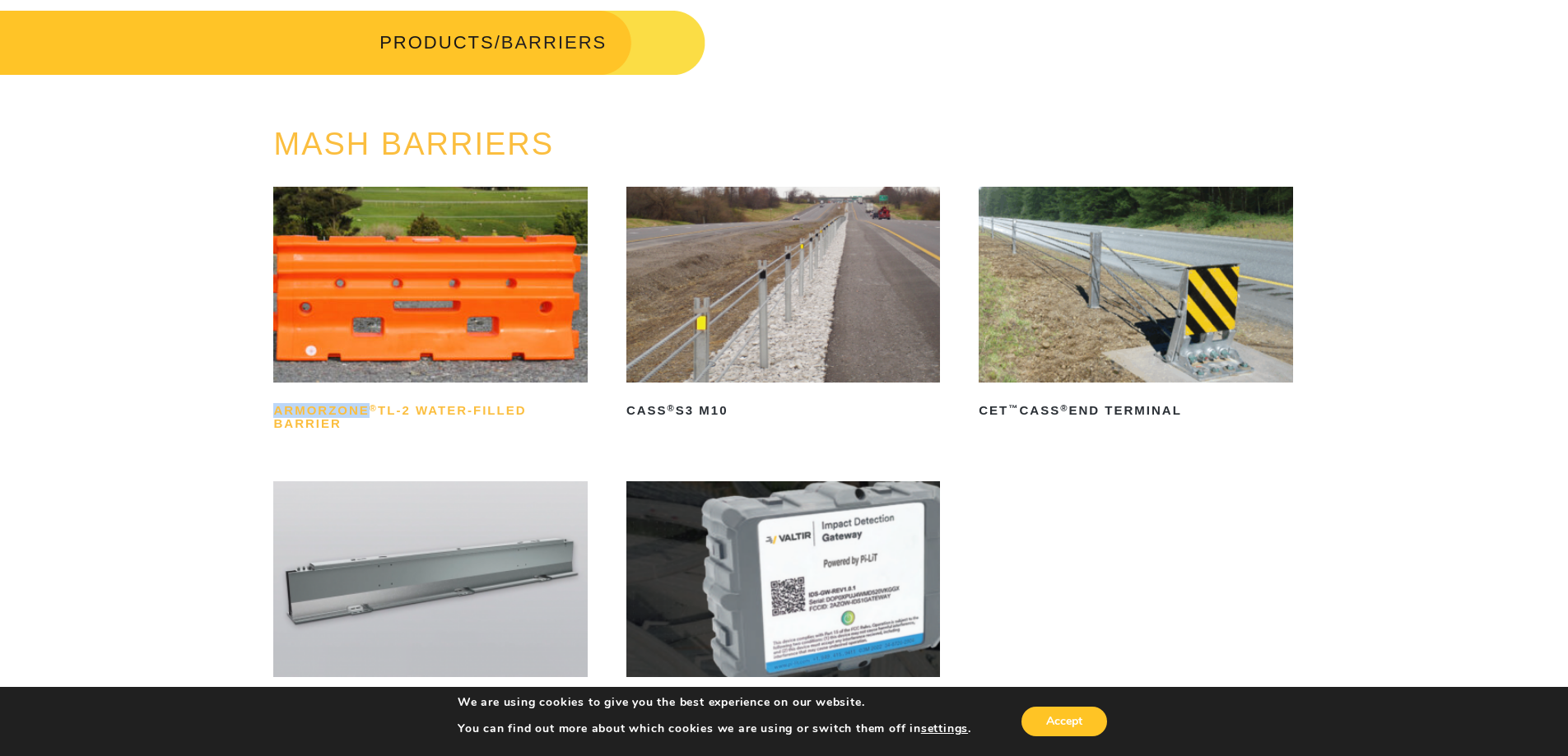 drag, startPoint x: 270, startPoint y: 415, endPoint x: 365, endPoint y: 407, distance: 95.33625 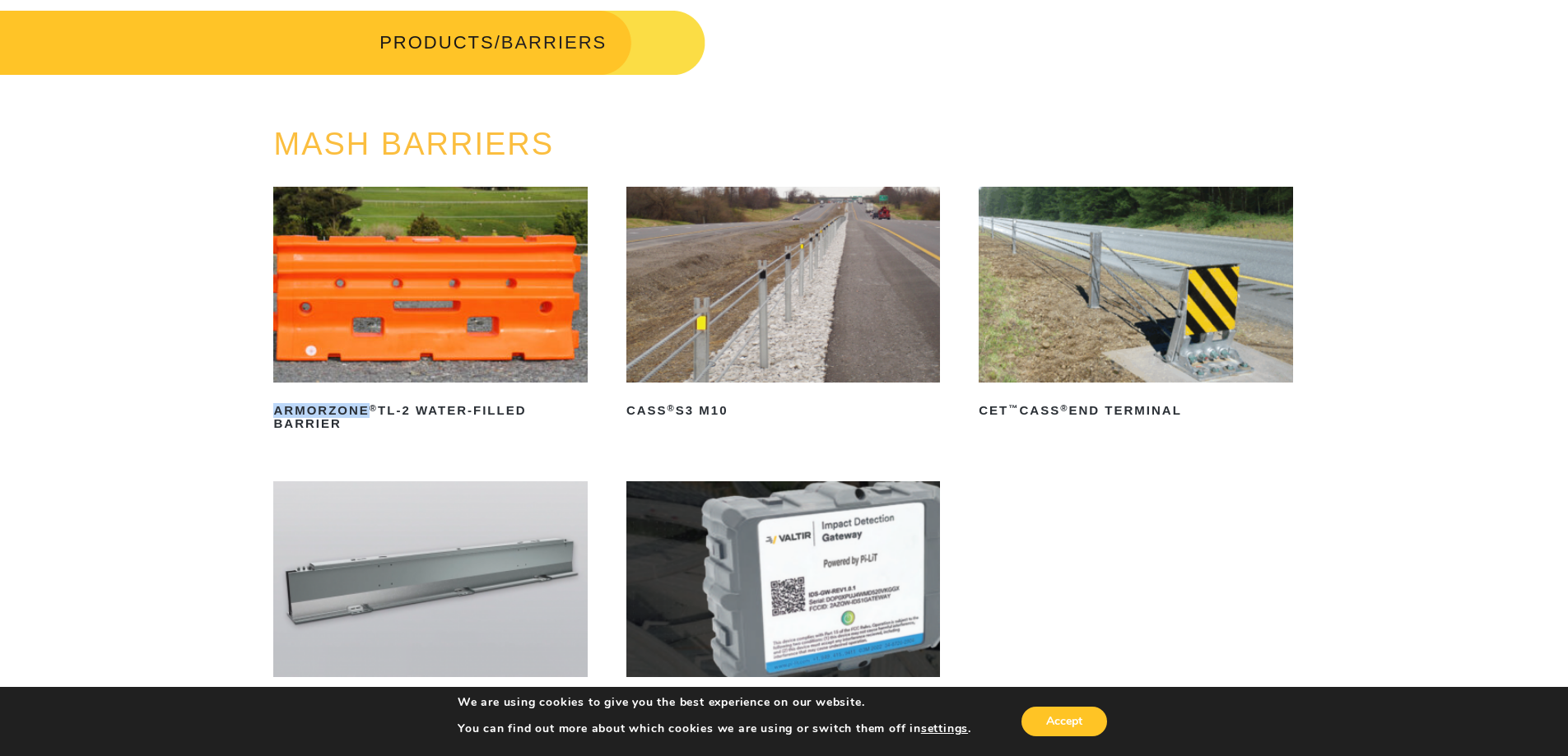 copy on "ArmorZone" 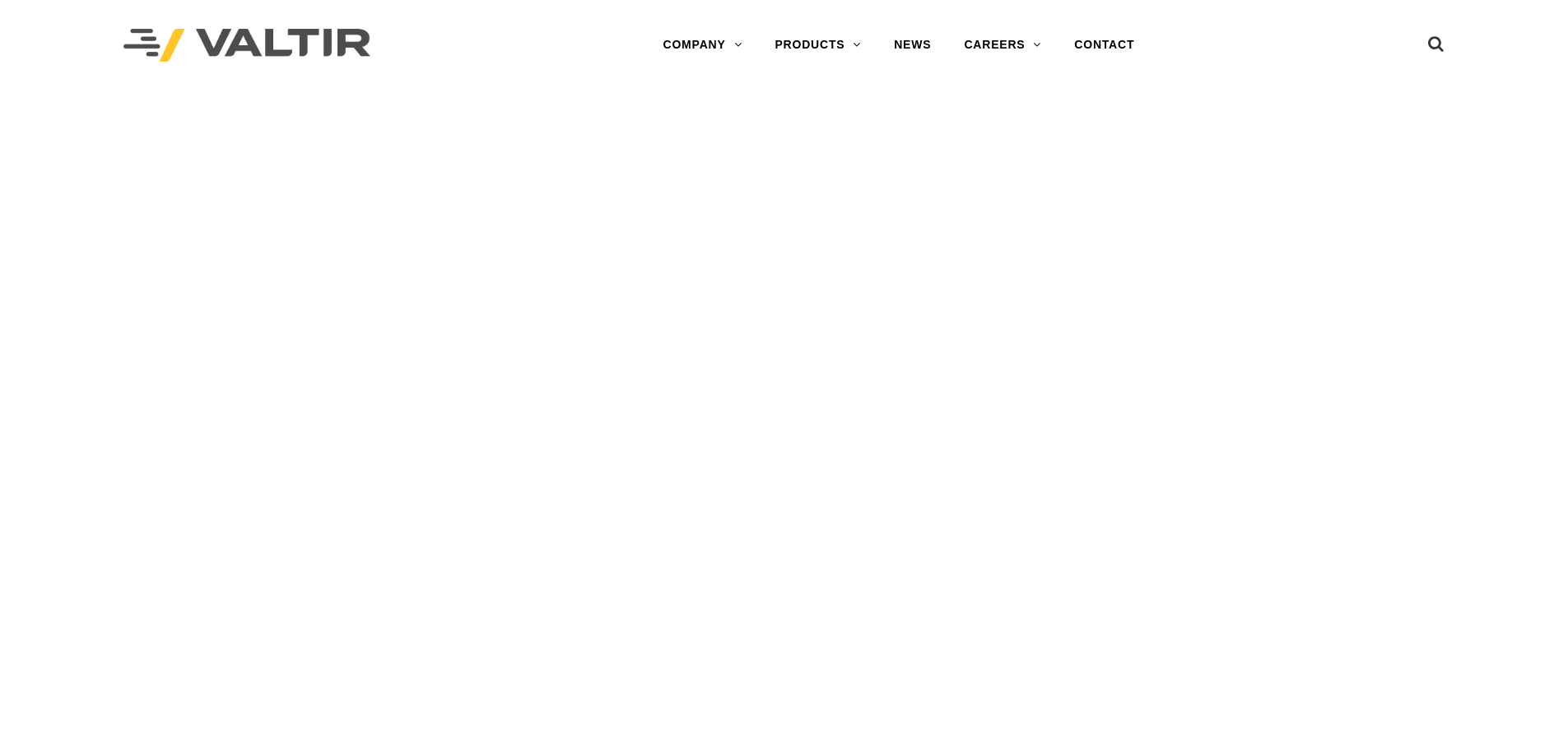 scroll, scrollTop: 0, scrollLeft: 0, axis: both 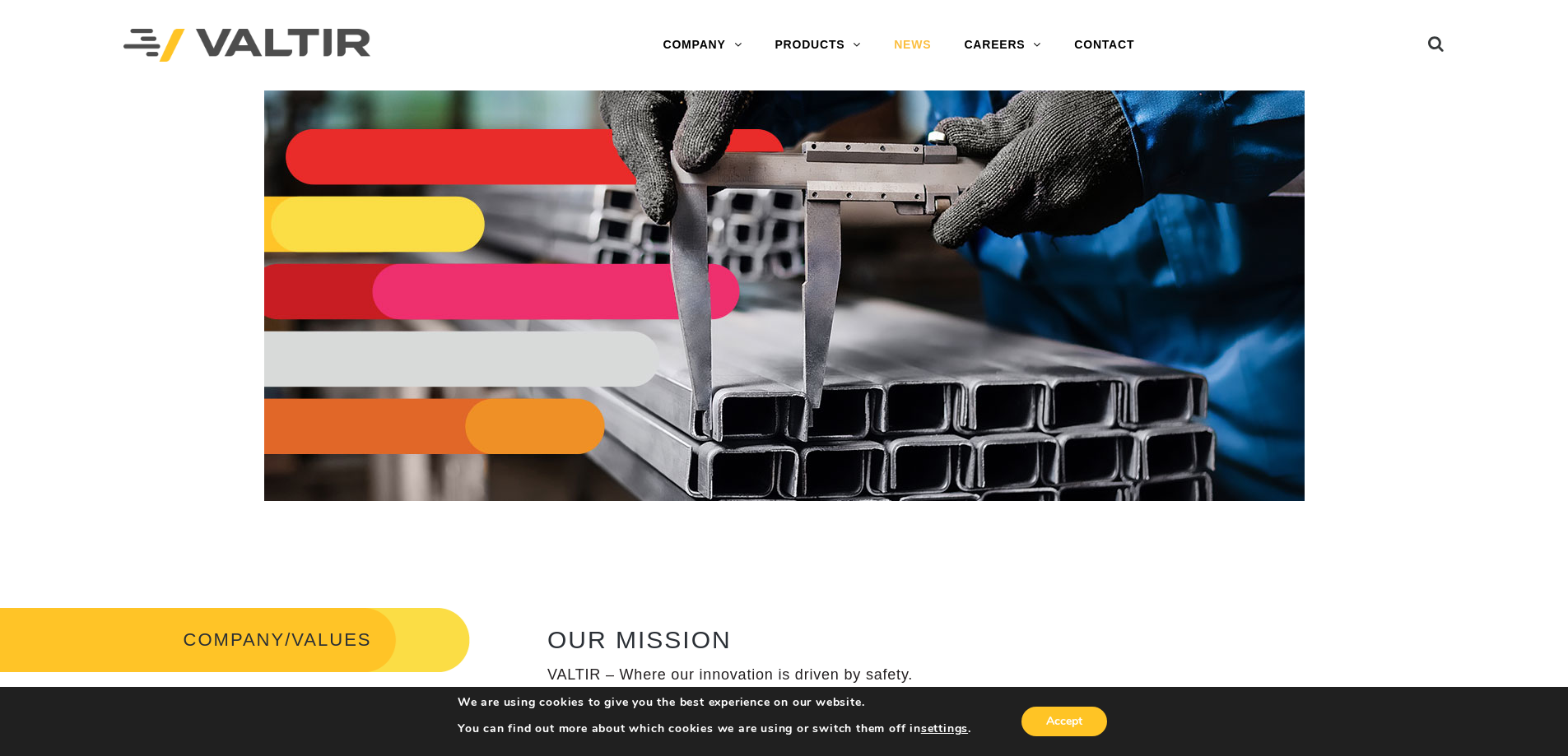click on "NEWS" at bounding box center (912, 45) 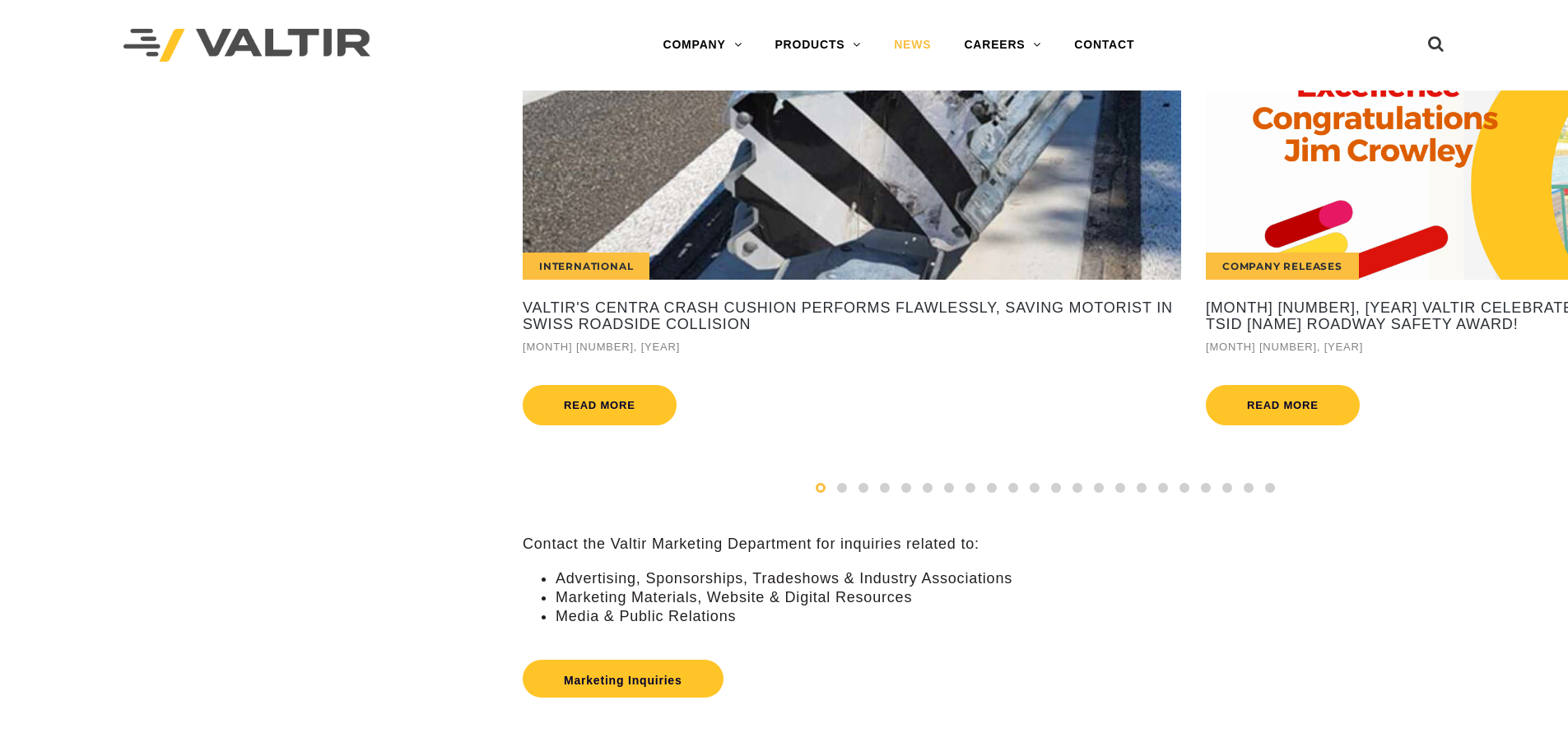 scroll, scrollTop: 0, scrollLeft: 0, axis: both 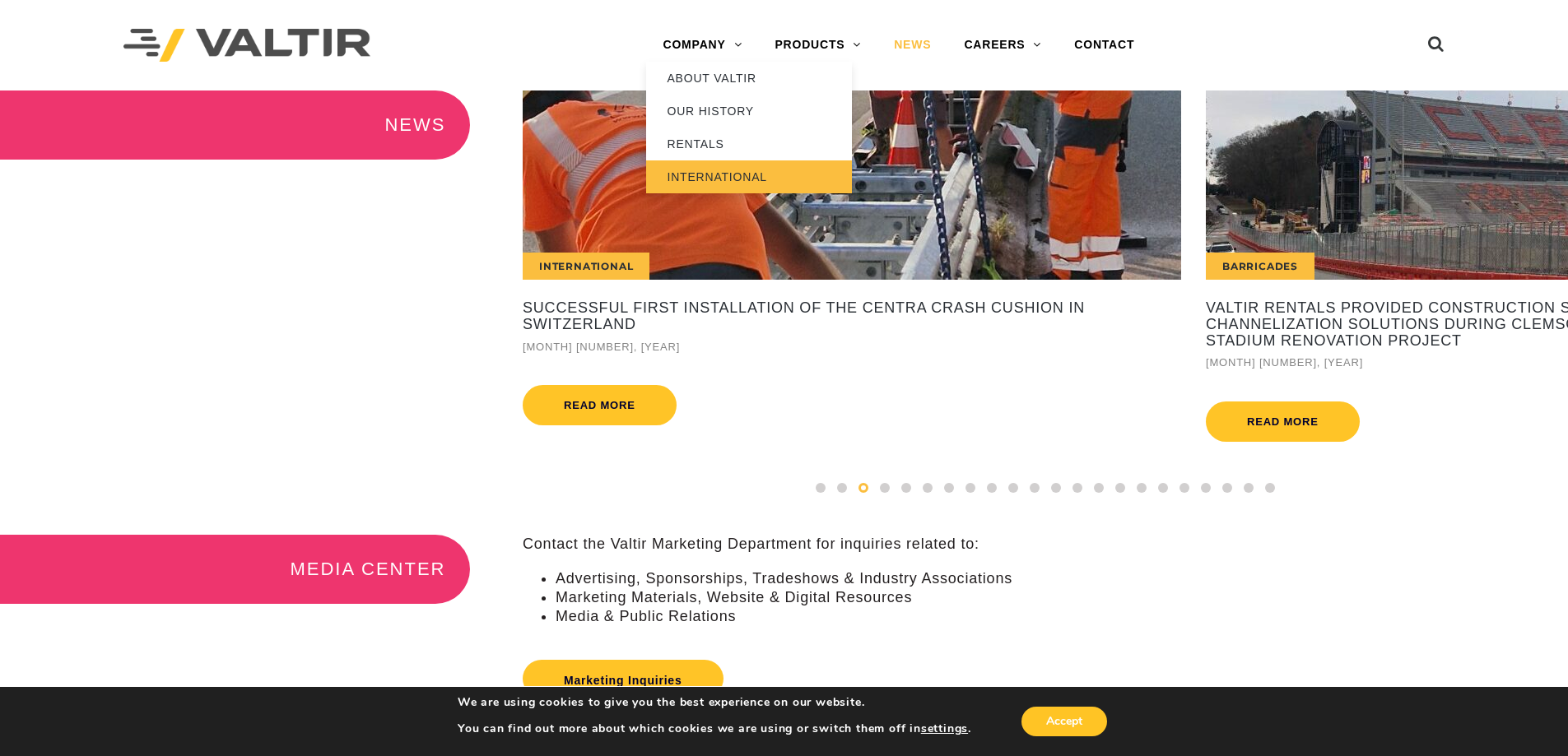 click on "INTERNATIONAL" at bounding box center (749, 177) 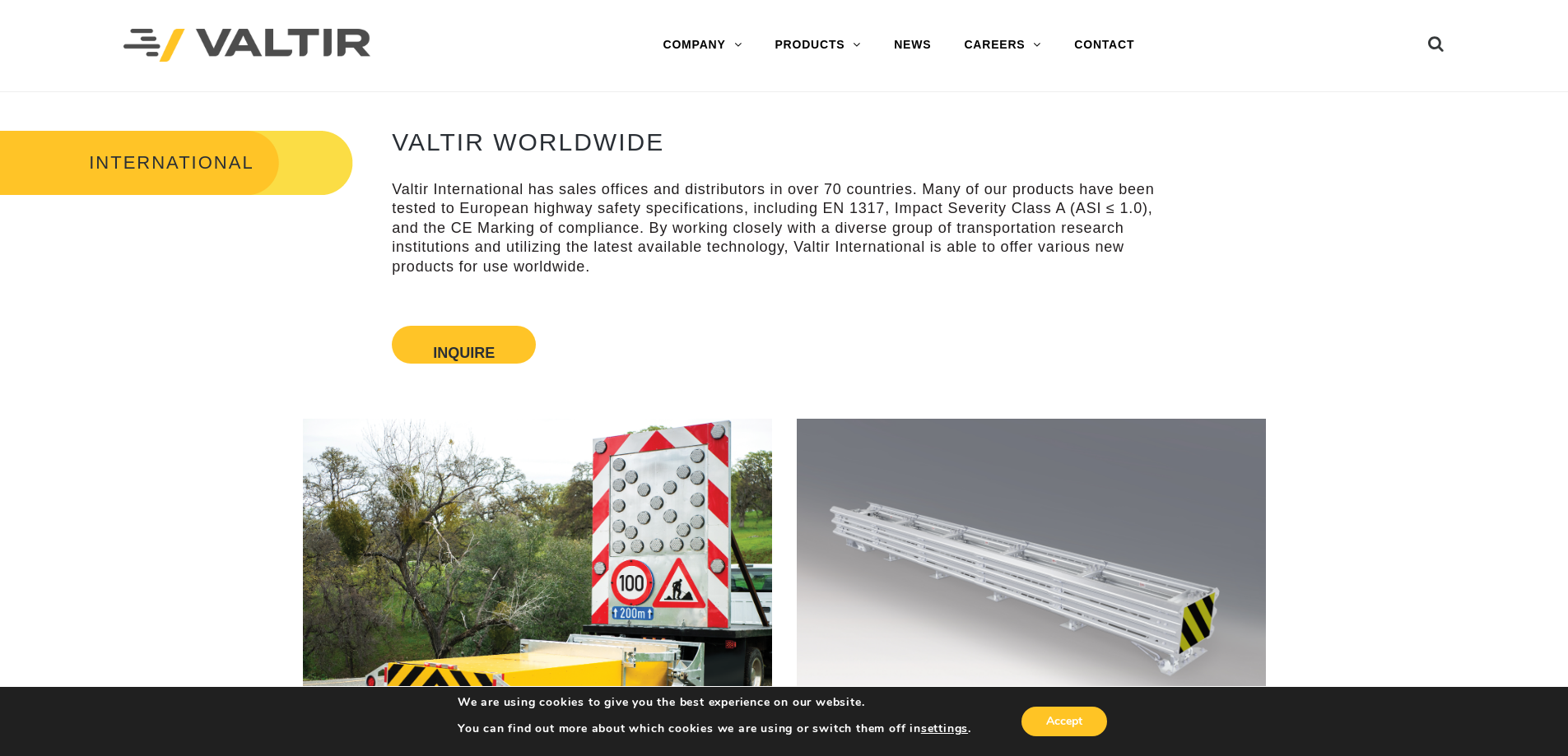 scroll, scrollTop: 0, scrollLeft: 0, axis: both 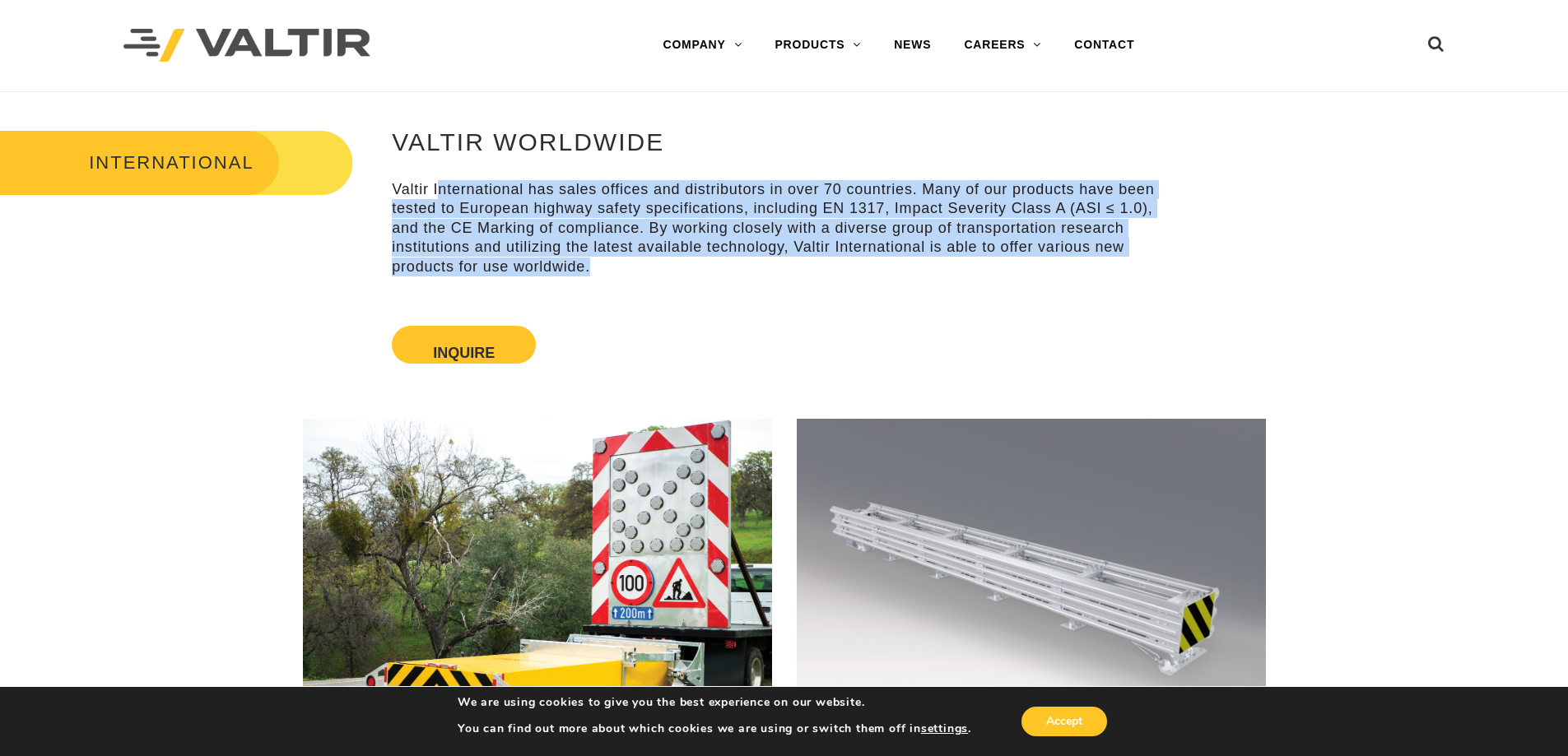drag, startPoint x: 468, startPoint y: 181, endPoint x: 789, endPoint y: 274, distance: 334.20054 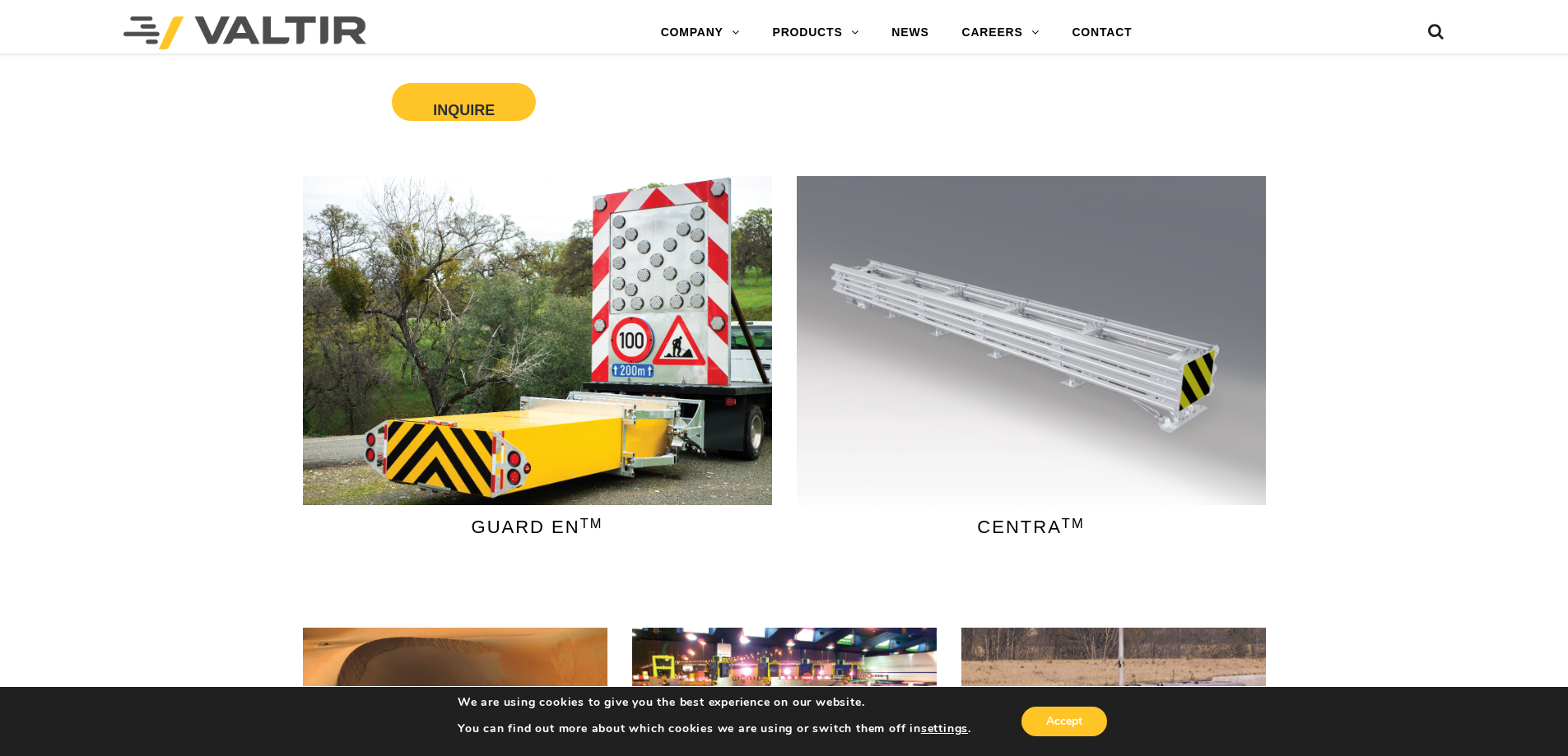 scroll, scrollTop: 0, scrollLeft: 0, axis: both 